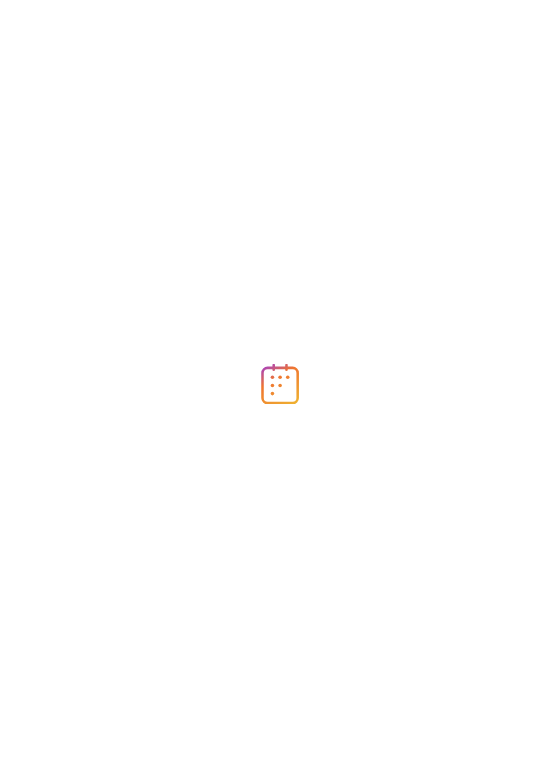 scroll, scrollTop: 0, scrollLeft: 0, axis: both 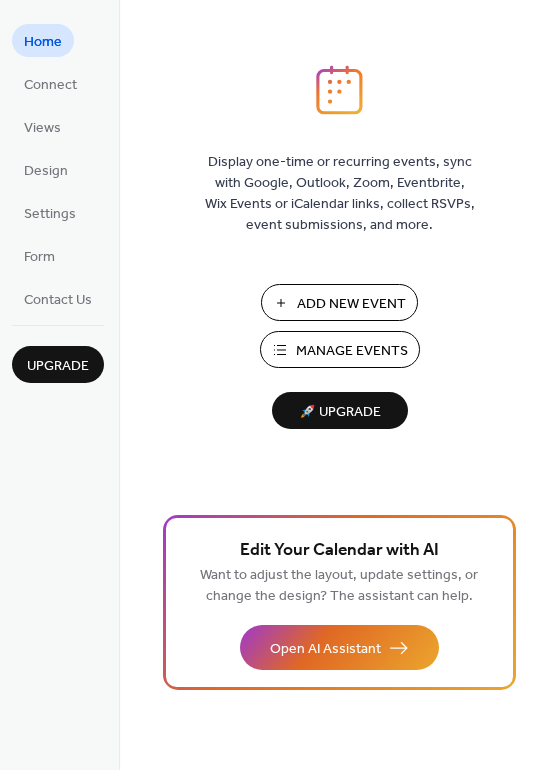 click on "Add New Event" at bounding box center [351, 304] 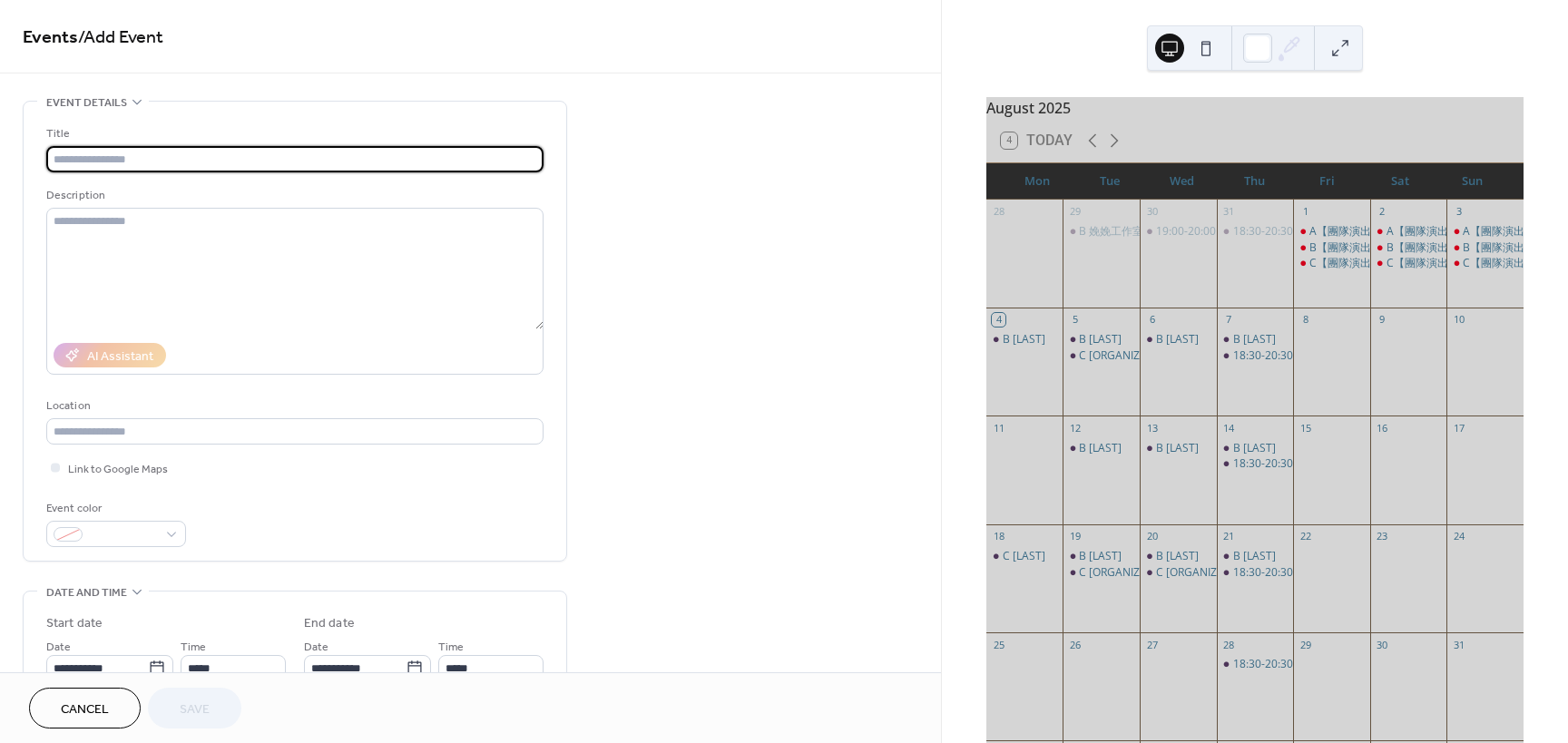 scroll, scrollTop: 0, scrollLeft: 0, axis: both 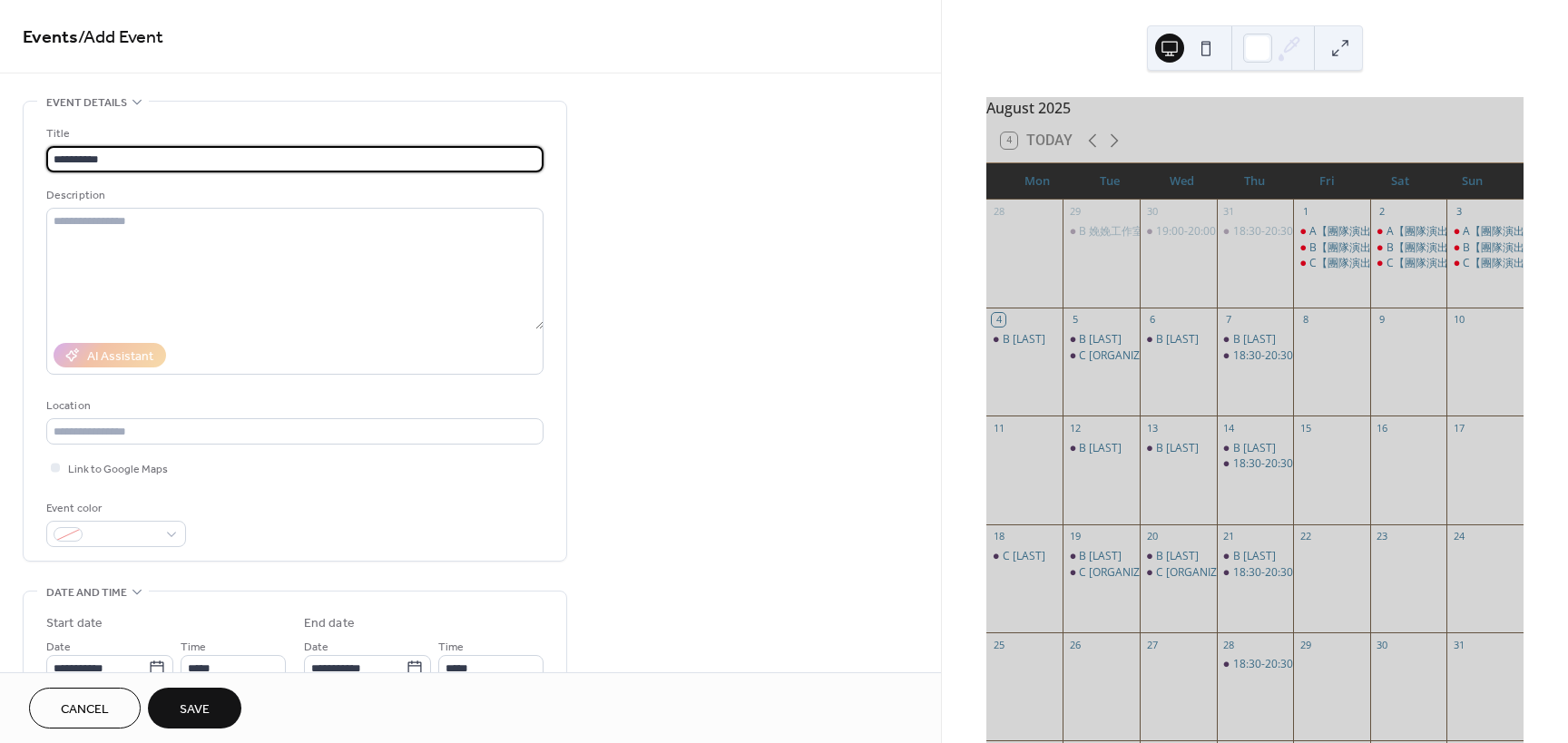 click on "**********" at bounding box center (295, 159) 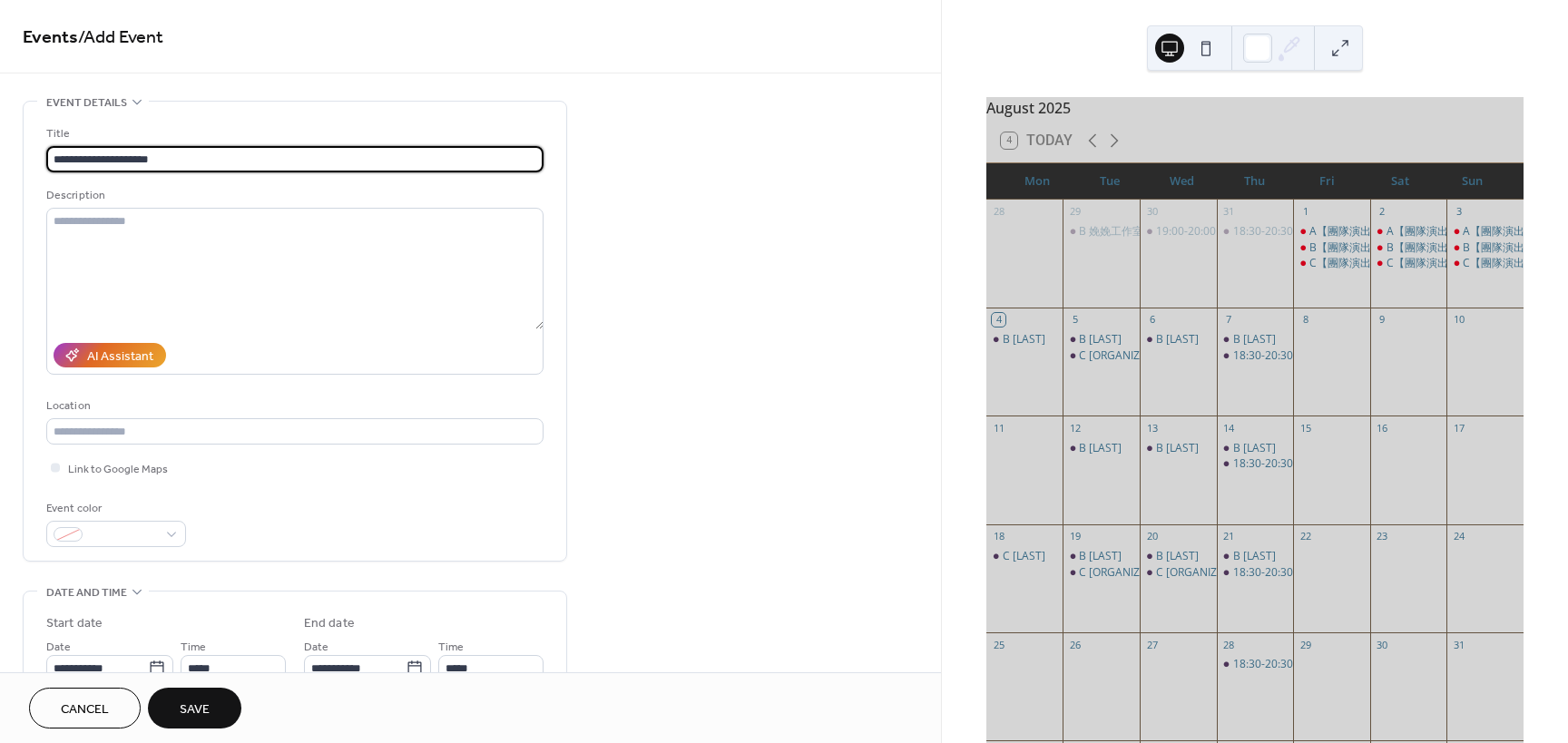 click on "**********" at bounding box center [295, 159] 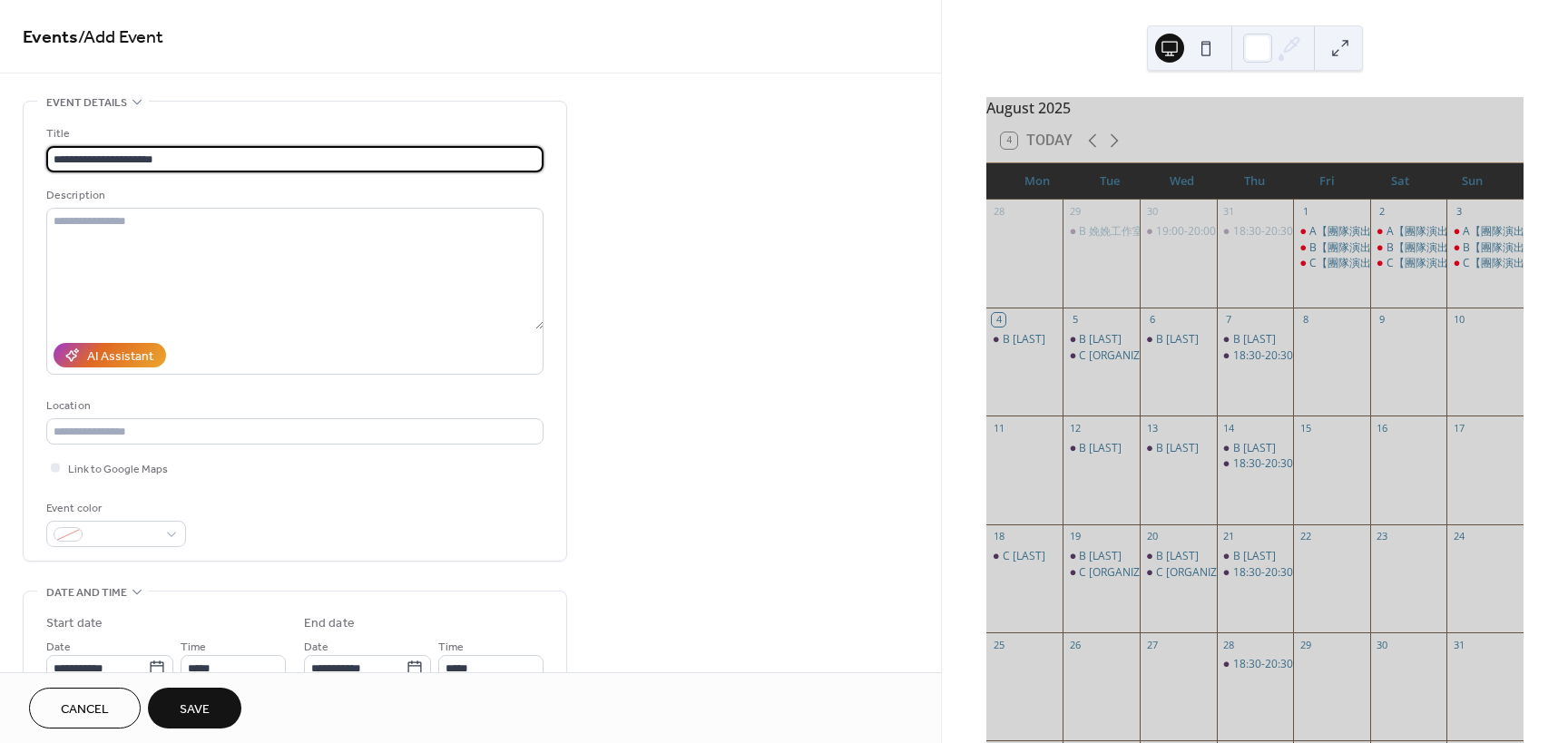 type on "**********" 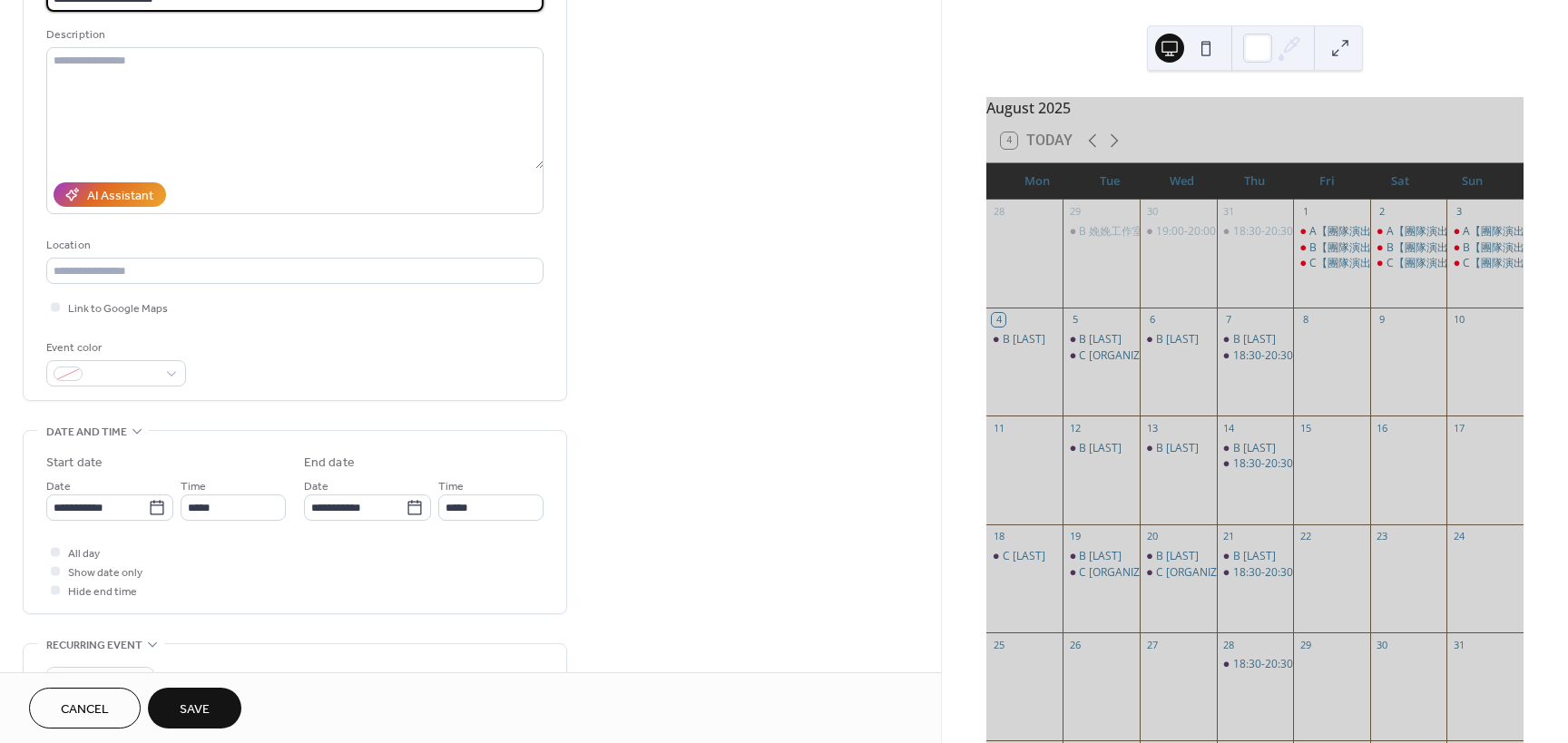 scroll, scrollTop: 181, scrollLeft: 0, axis: vertical 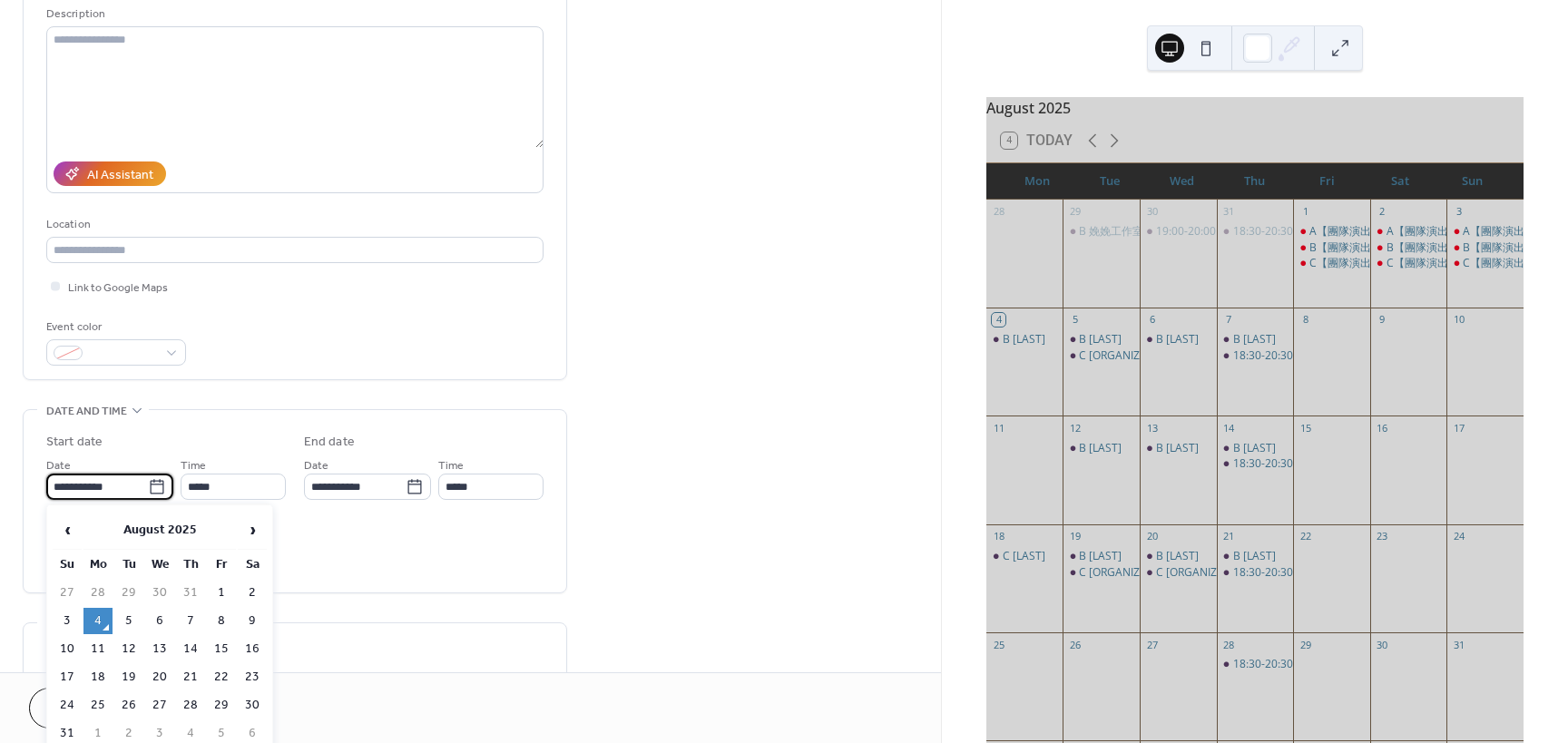 click on "**********" at bounding box center (97, 486) 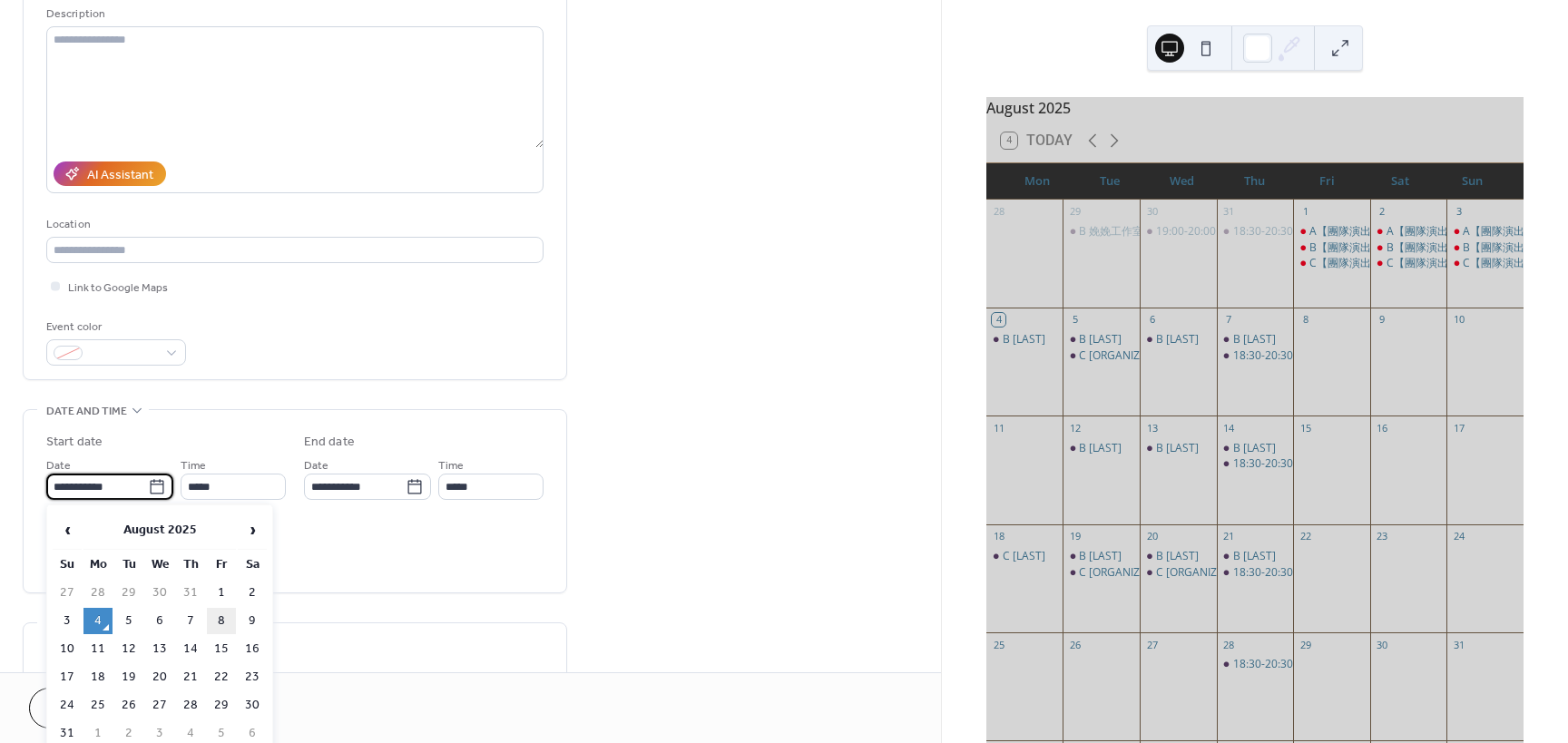 click on "8" at bounding box center (221, 621) 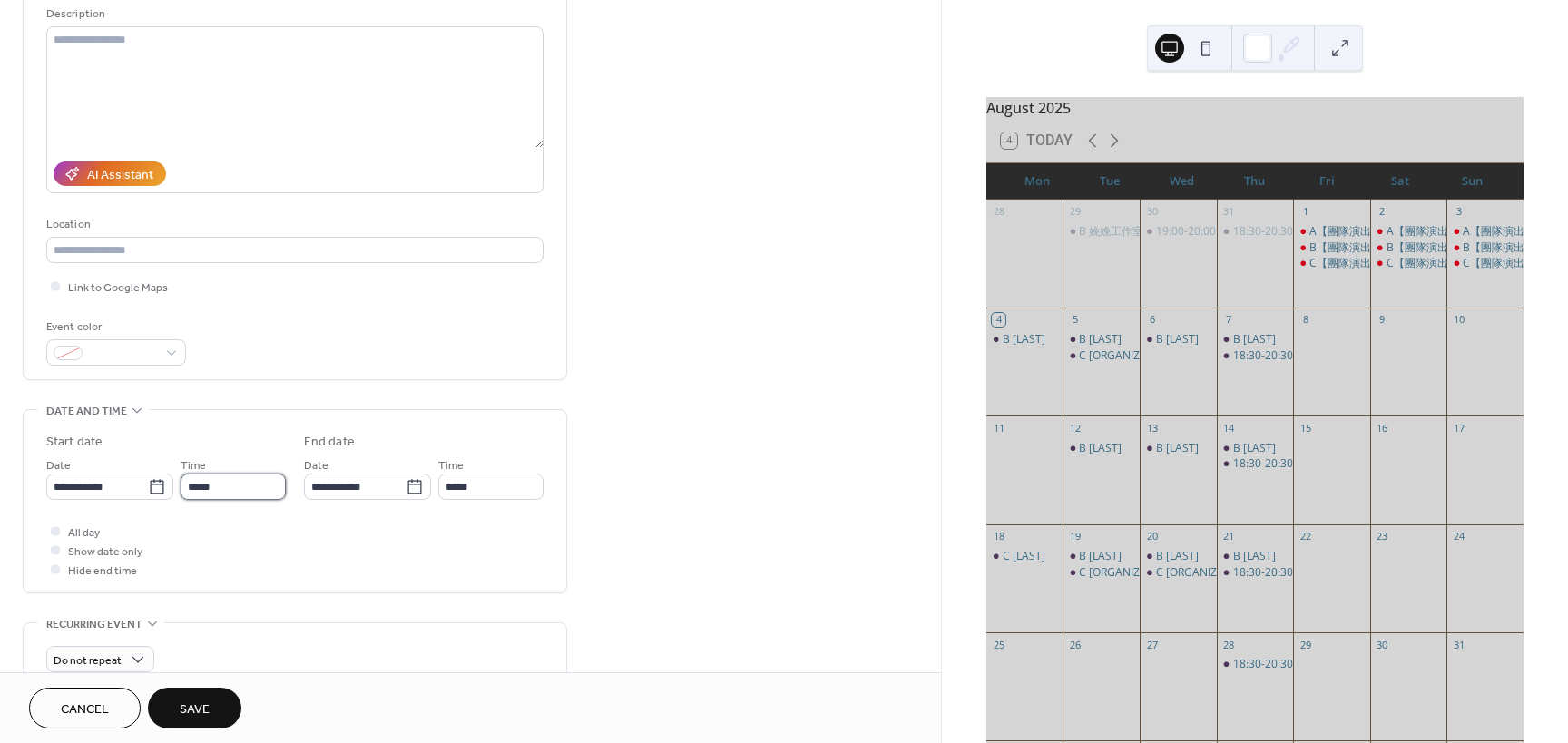 click on "*****" at bounding box center [233, 486] 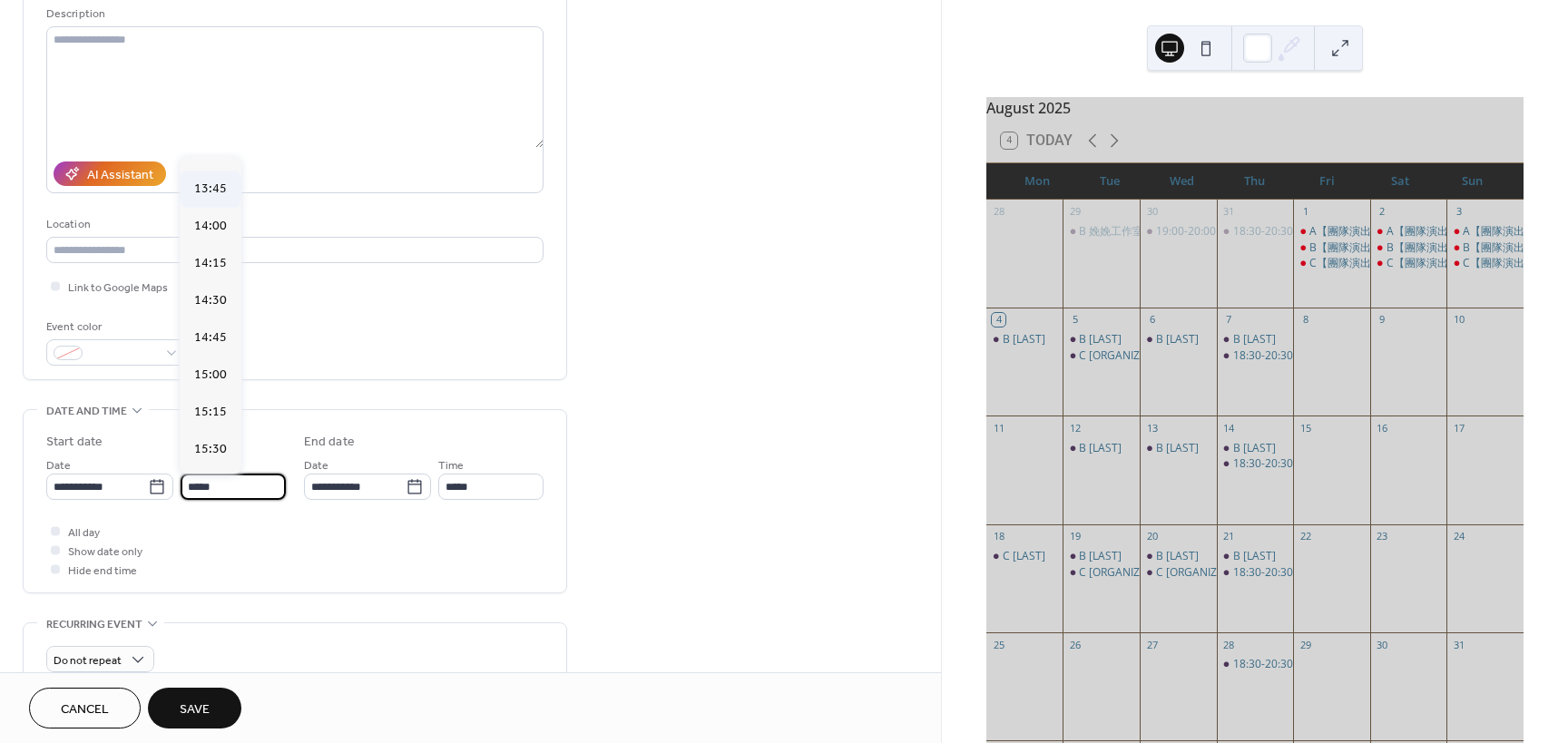 scroll, scrollTop: 2058, scrollLeft: 0, axis: vertical 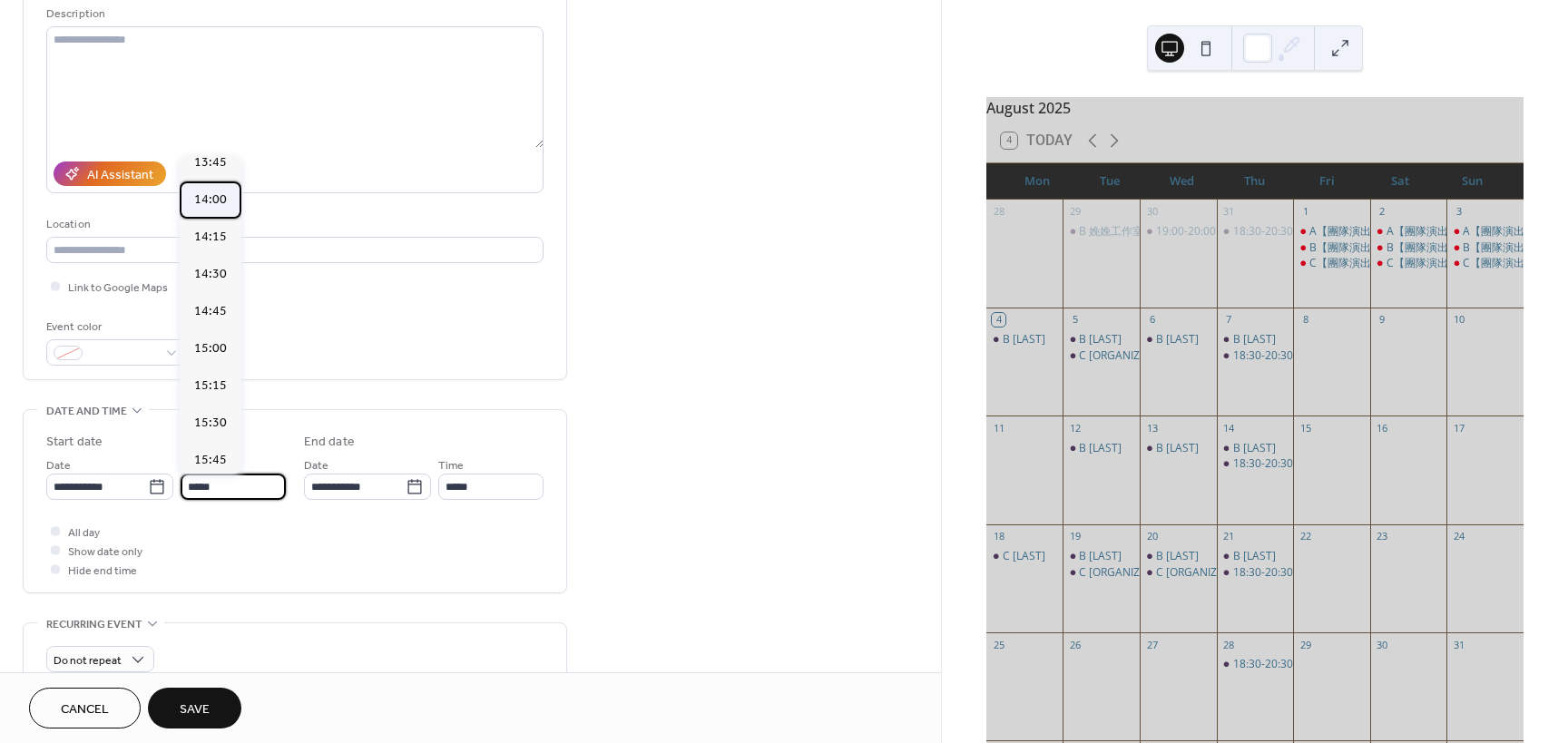 click on "14:00" at bounding box center [211, 200] 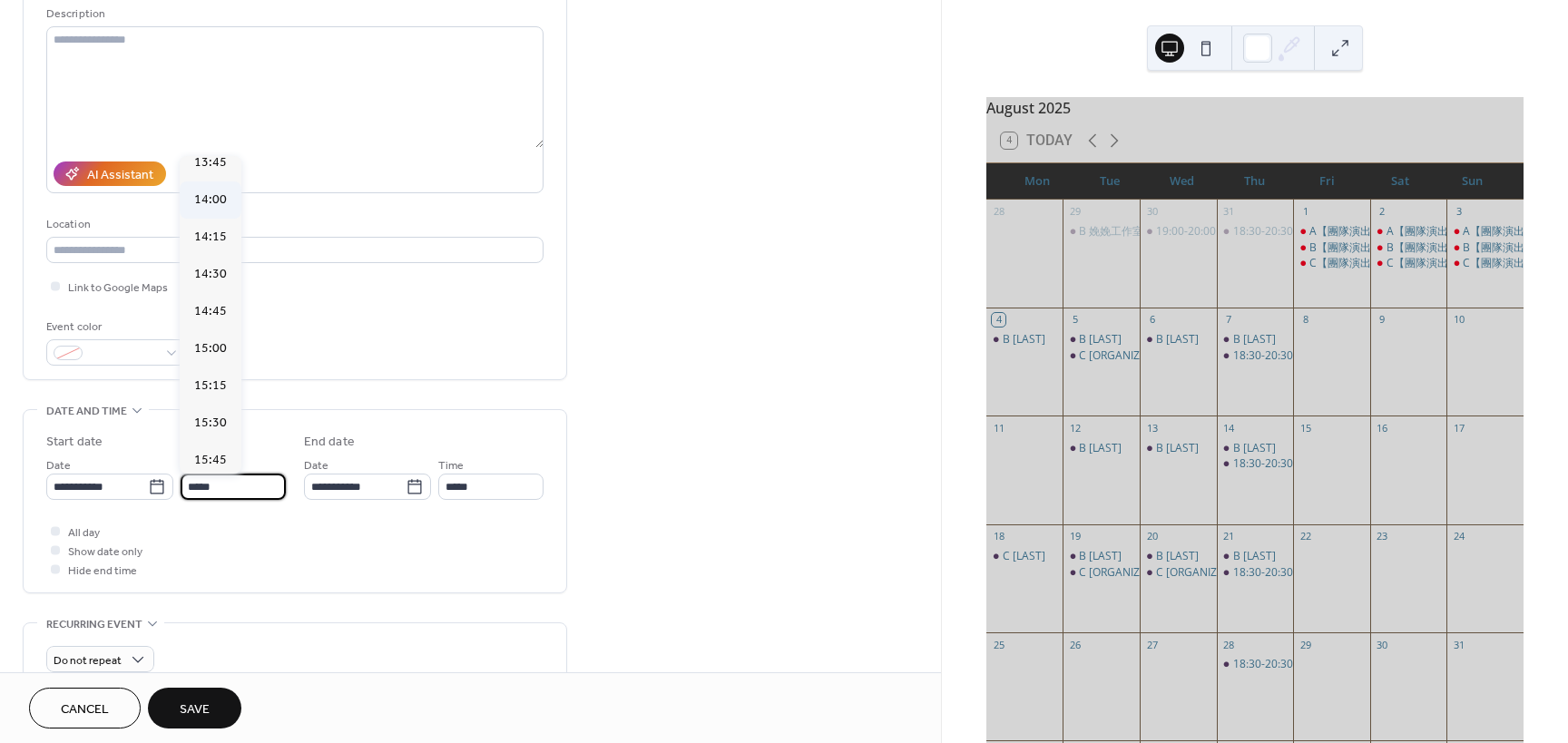 type on "*****" 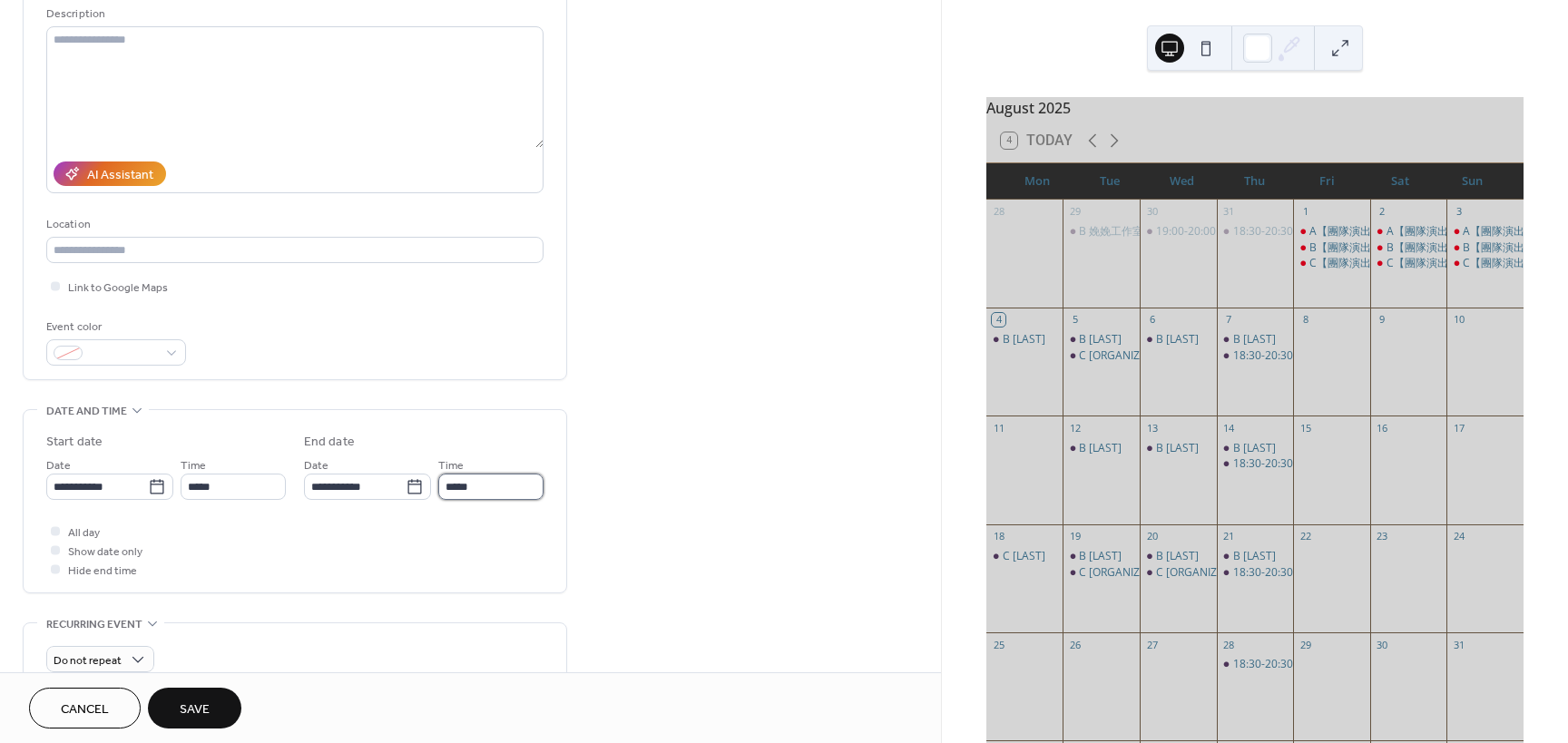 click on "*****" at bounding box center (491, 486) 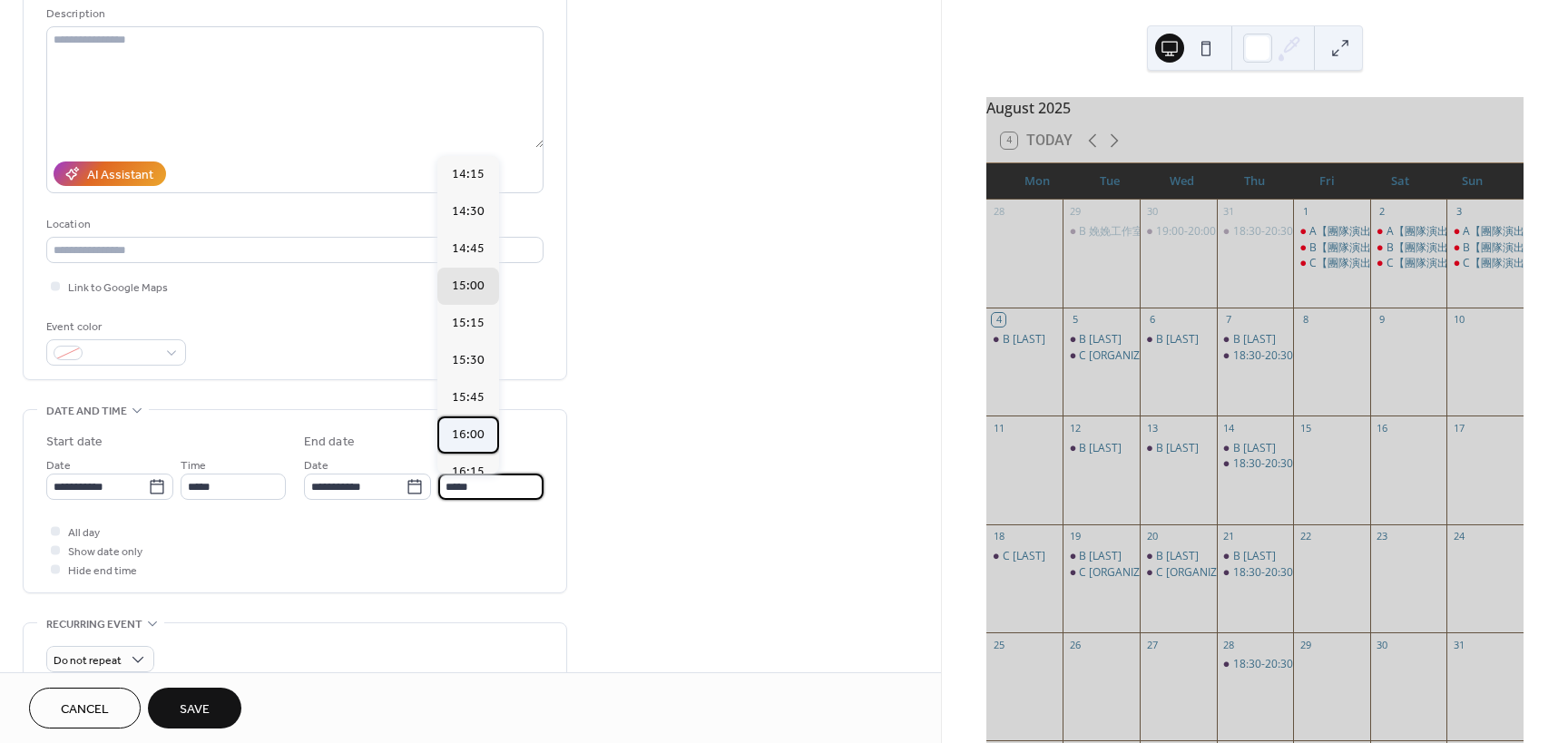 click on "16:00" at bounding box center [468, 435] 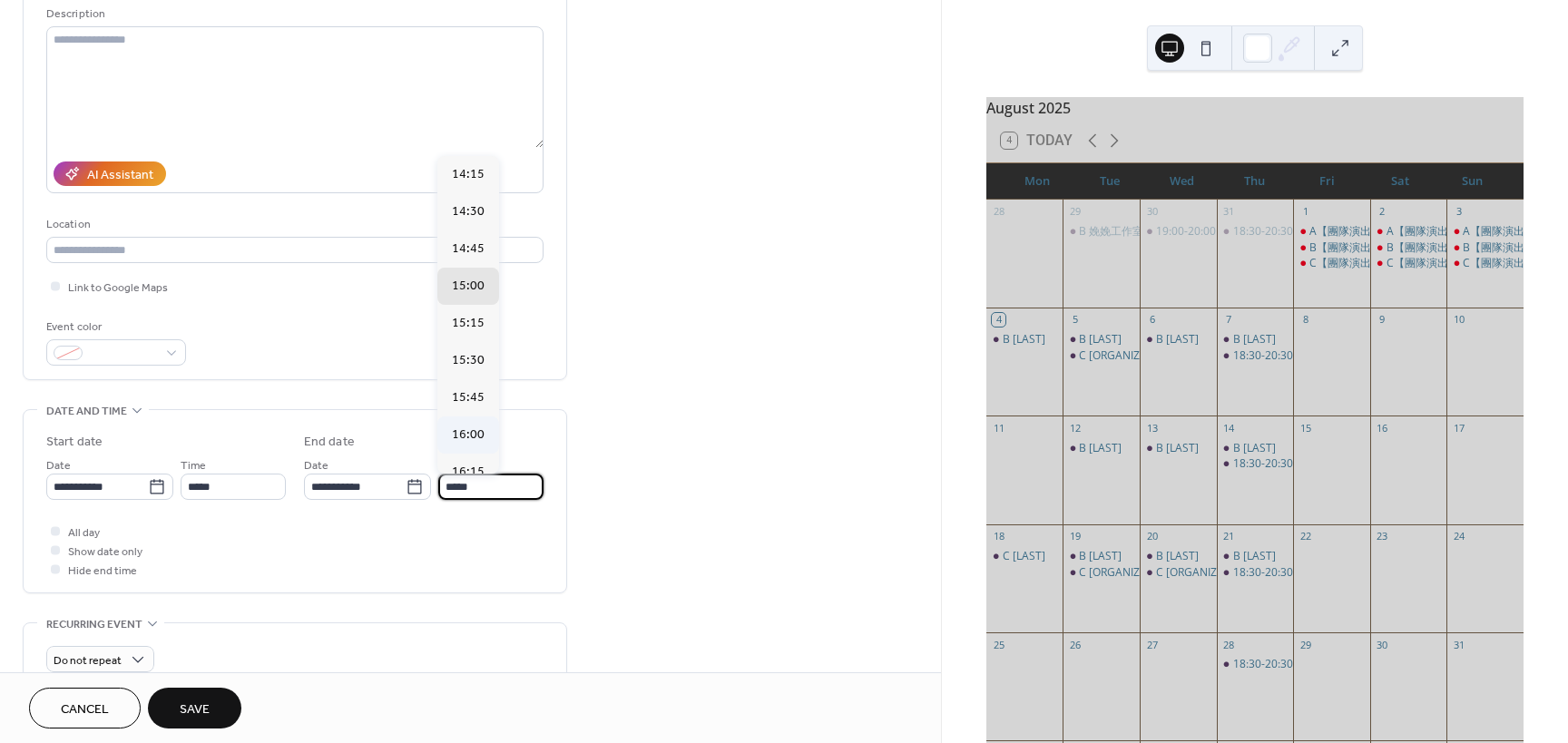 type on "*****" 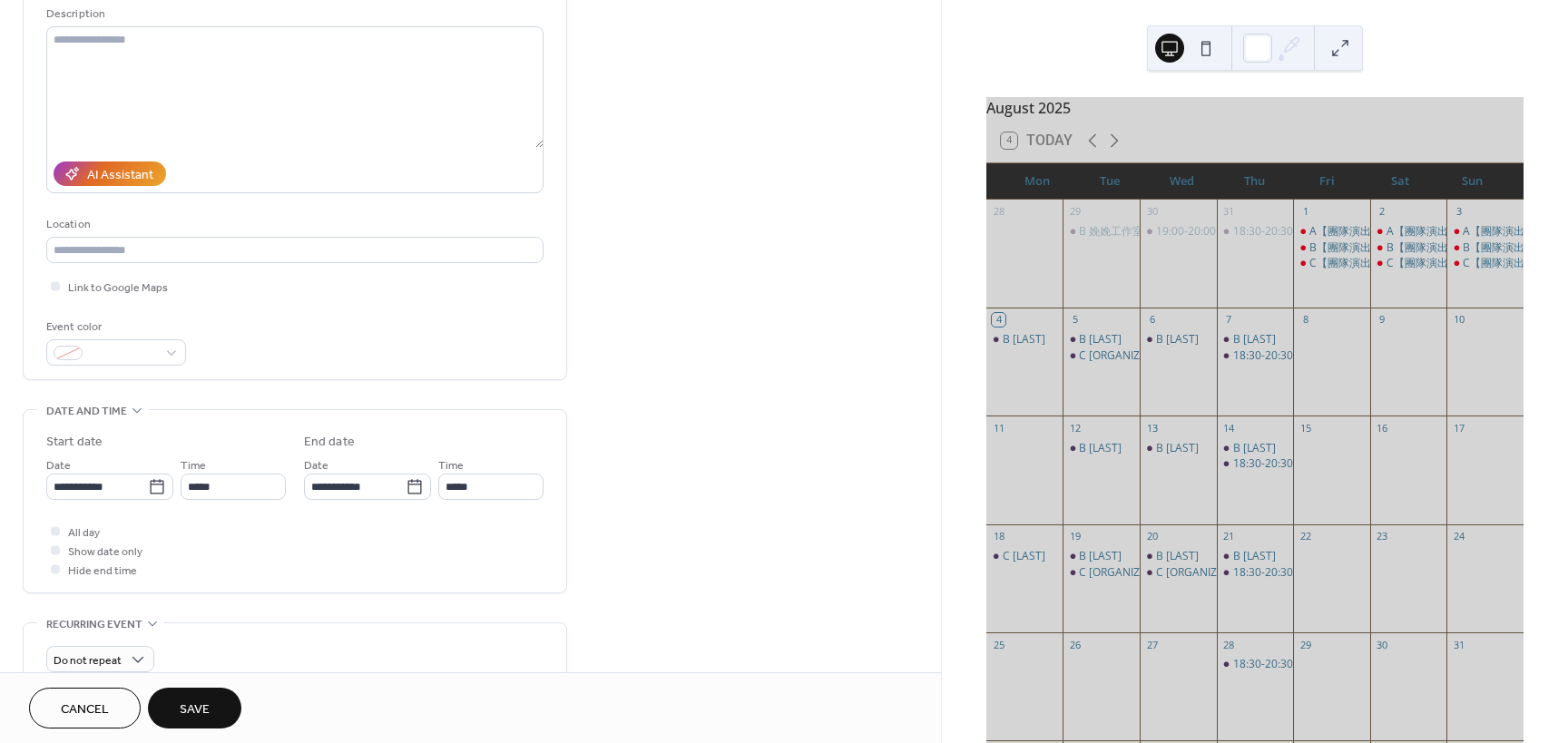 click on "Save" at bounding box center (194, 709) 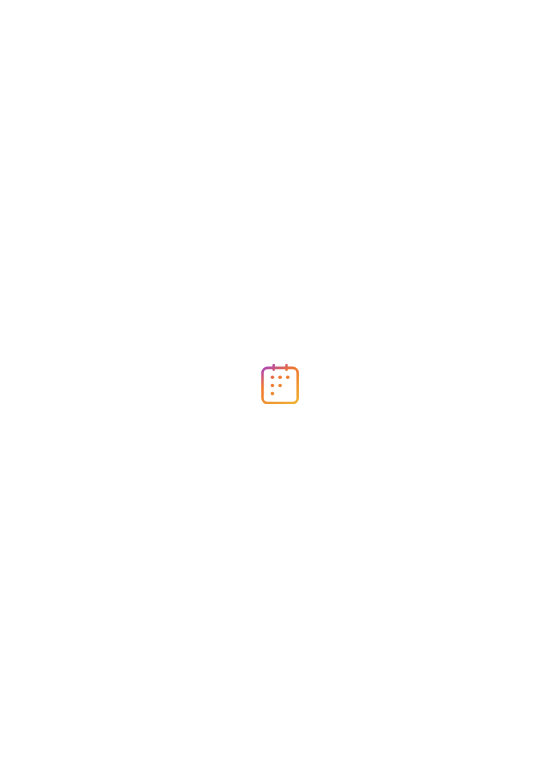 scroll, scrollTop: 0, scrollLeft: 0, axis: both 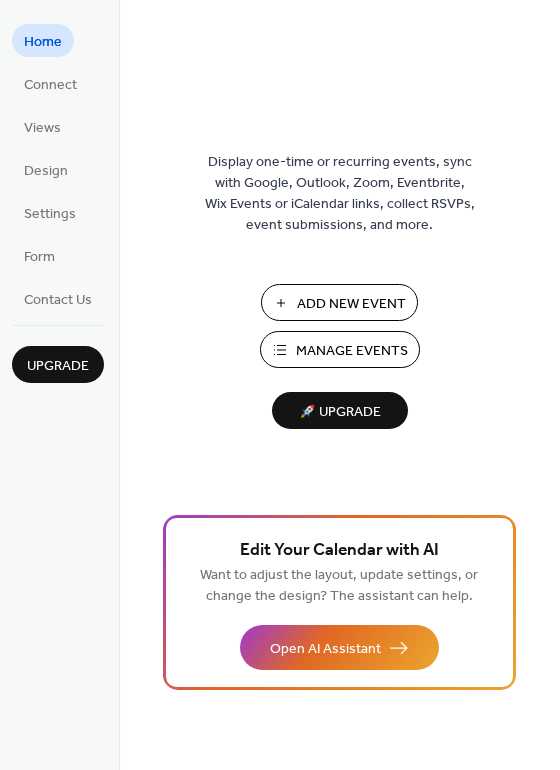 click on "Add New Event" at bounding box center [351, 304] 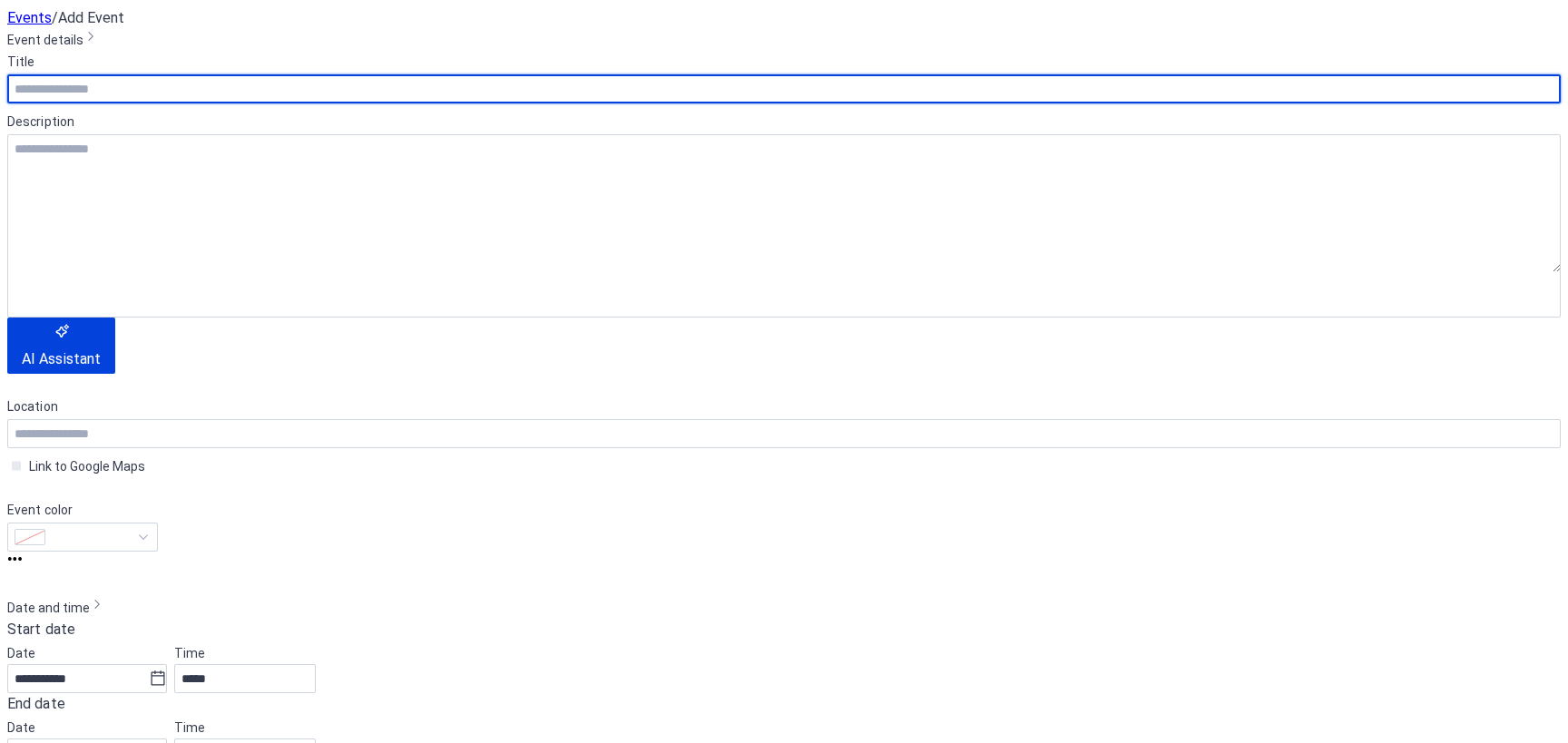 scroll, scrollTop: 0, scrollLeft: 0, axis: both 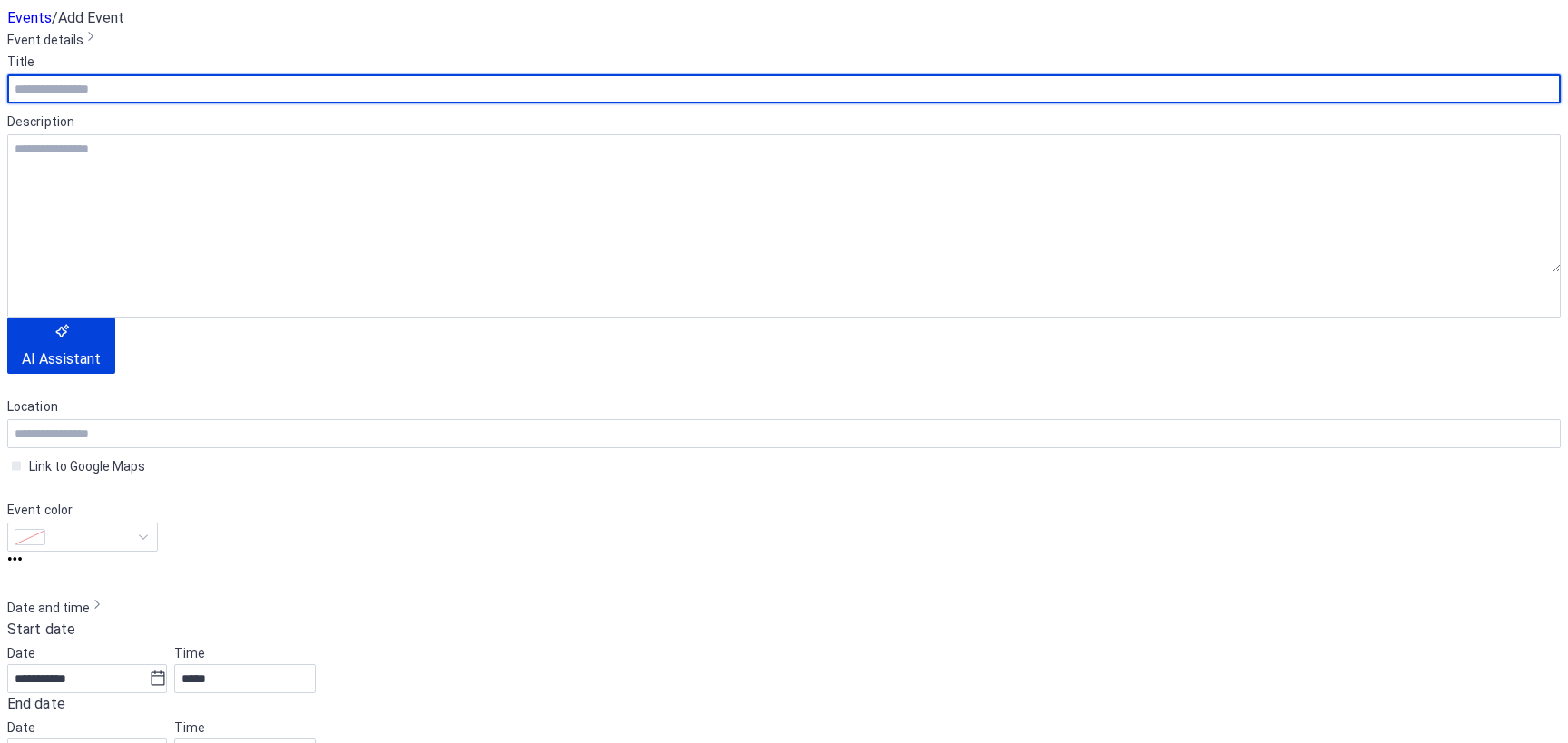 click at bounding box center (784, 89) 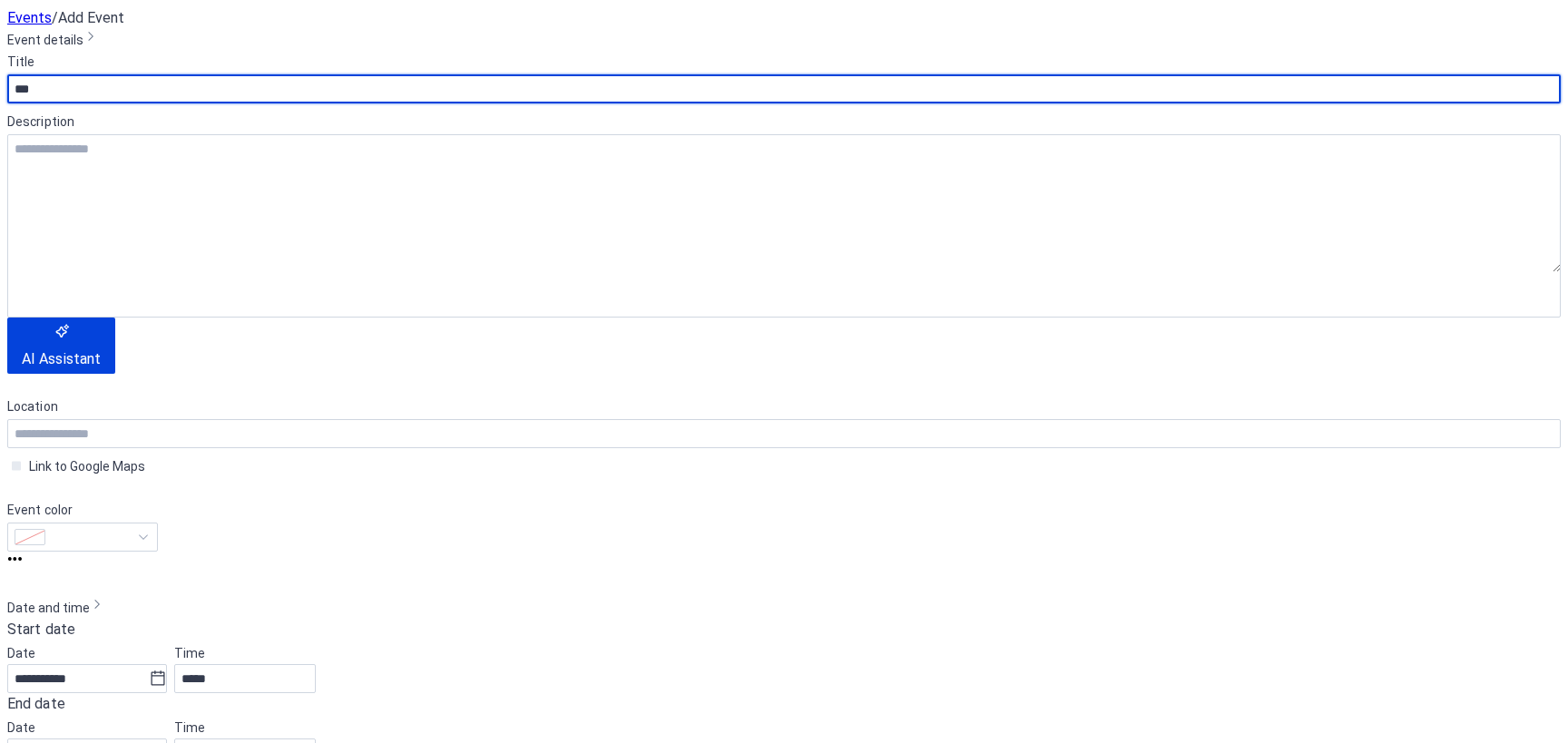 click on "***" at bounding box center [295, 159] 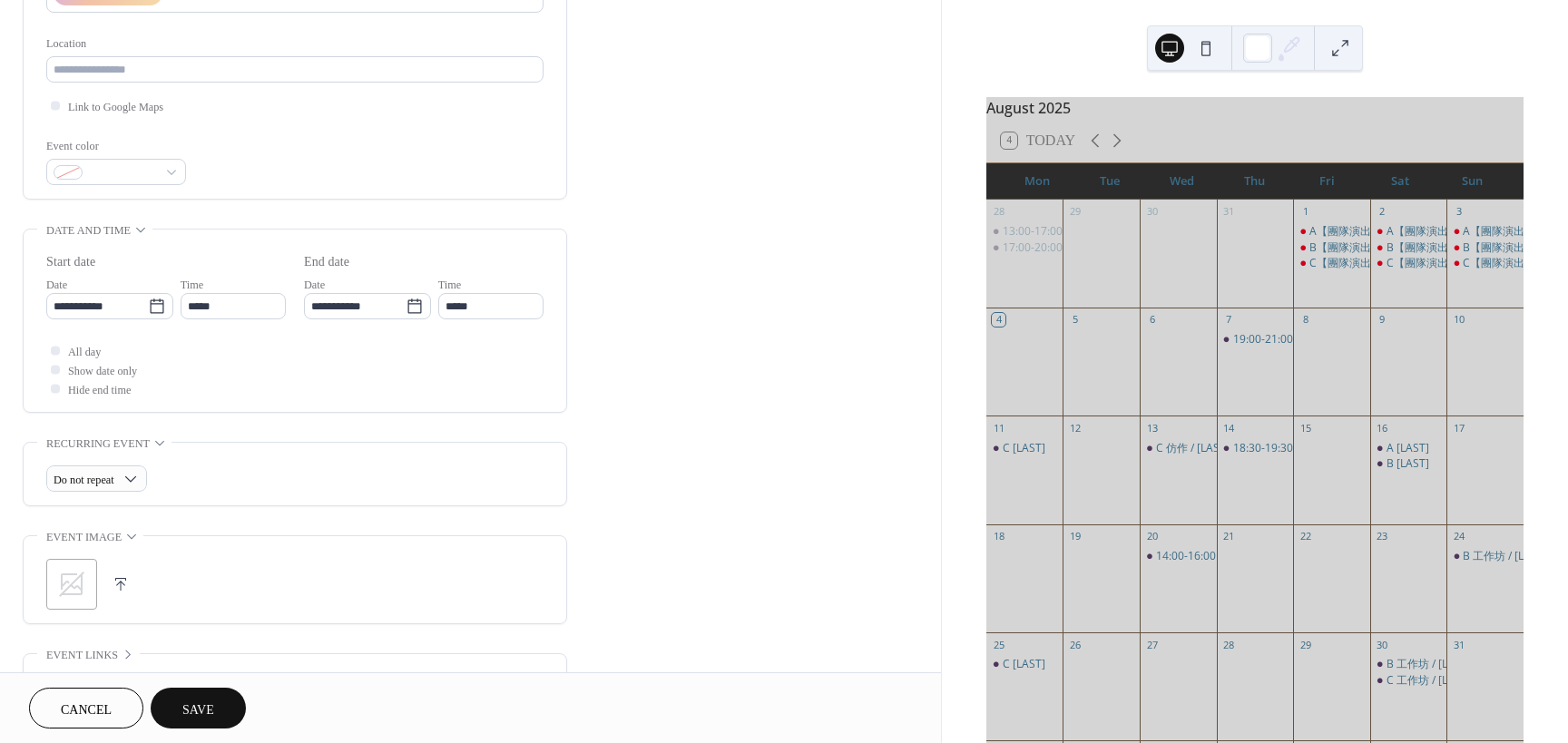 scroll, scrollTop: 363, scrollLeft: 0, axis: vertical 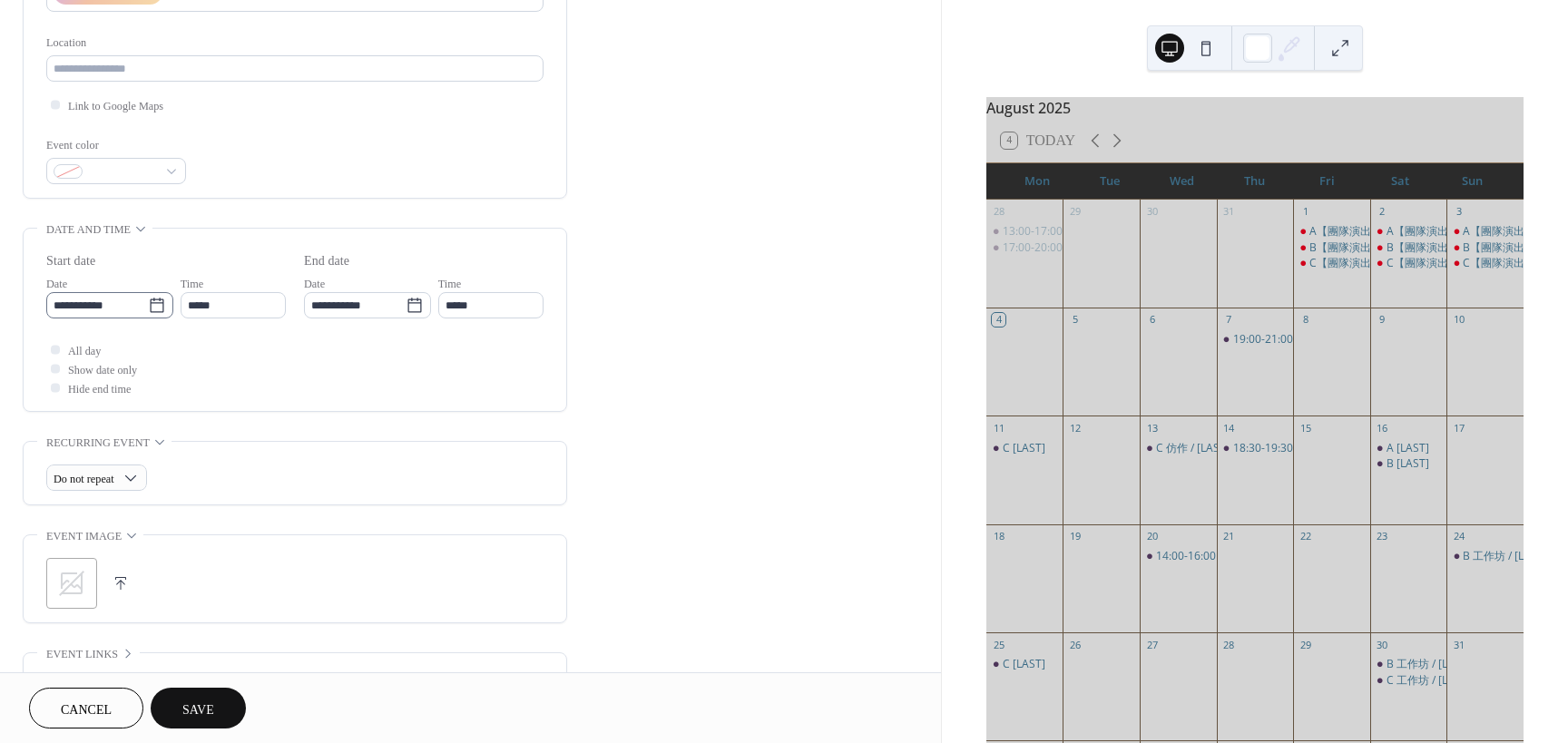 type on "*****" 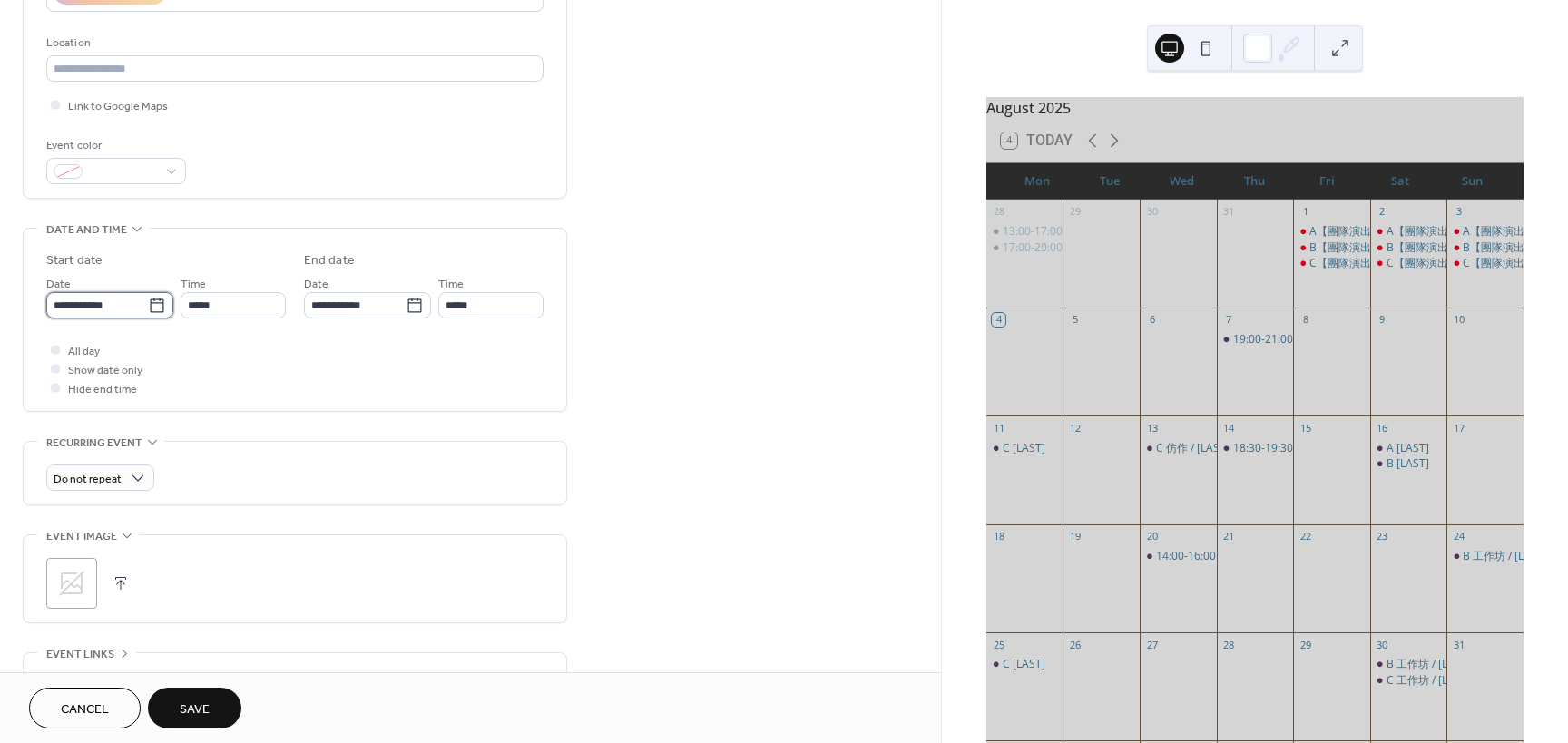 click on "**********" at bounding box center [97, 305] 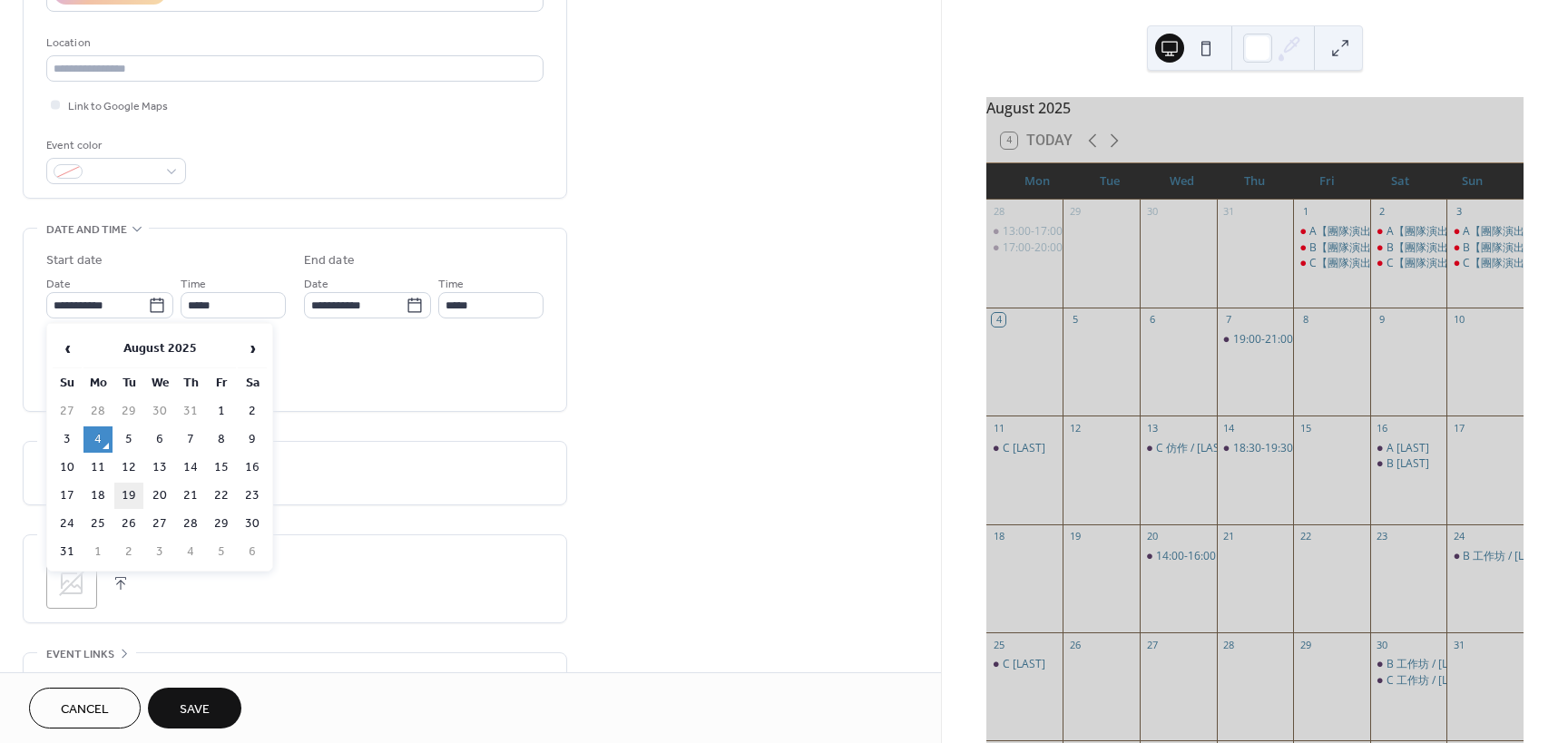 click on "19" at bounding box center [129, 495] 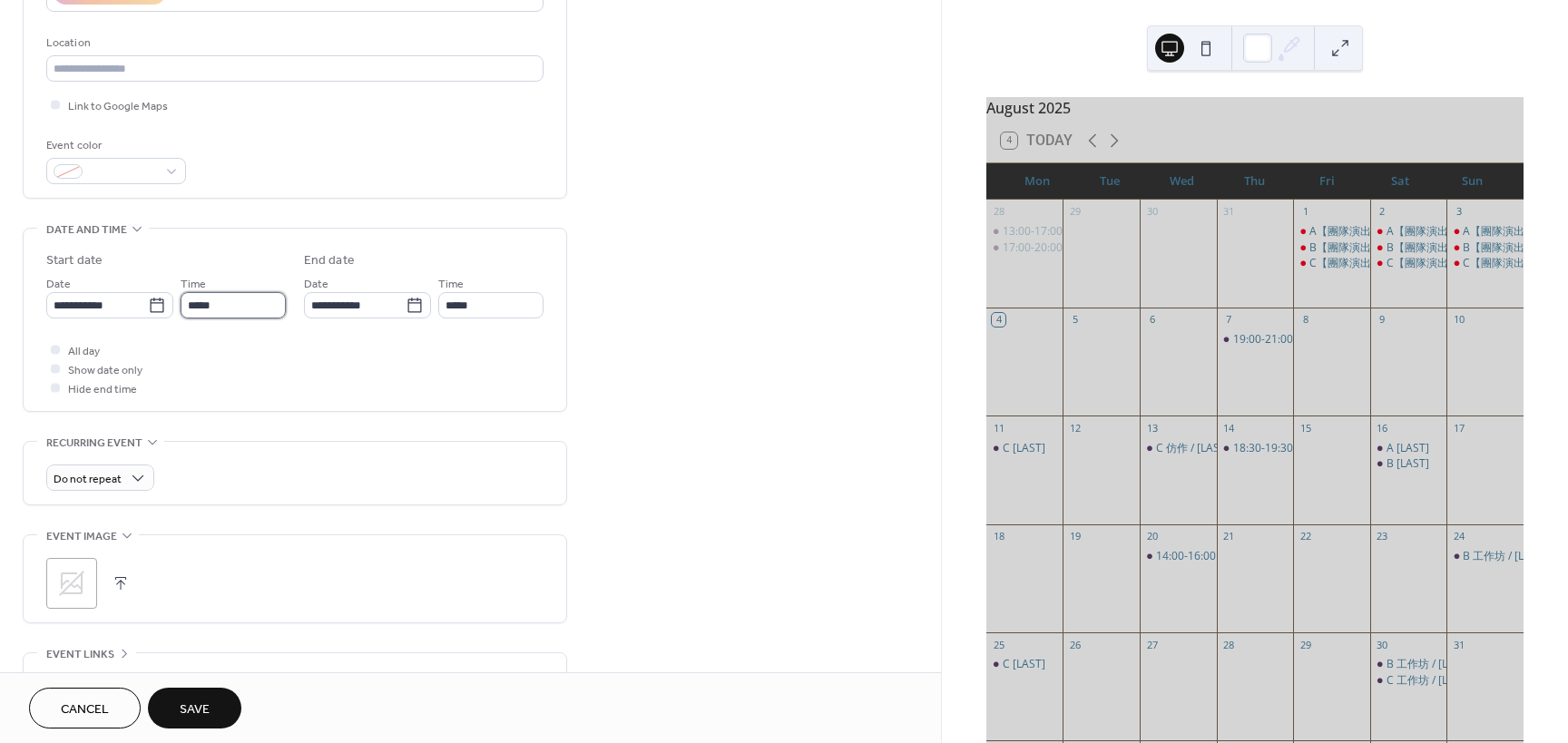 click on "*****" at bounding box center (233, 305) 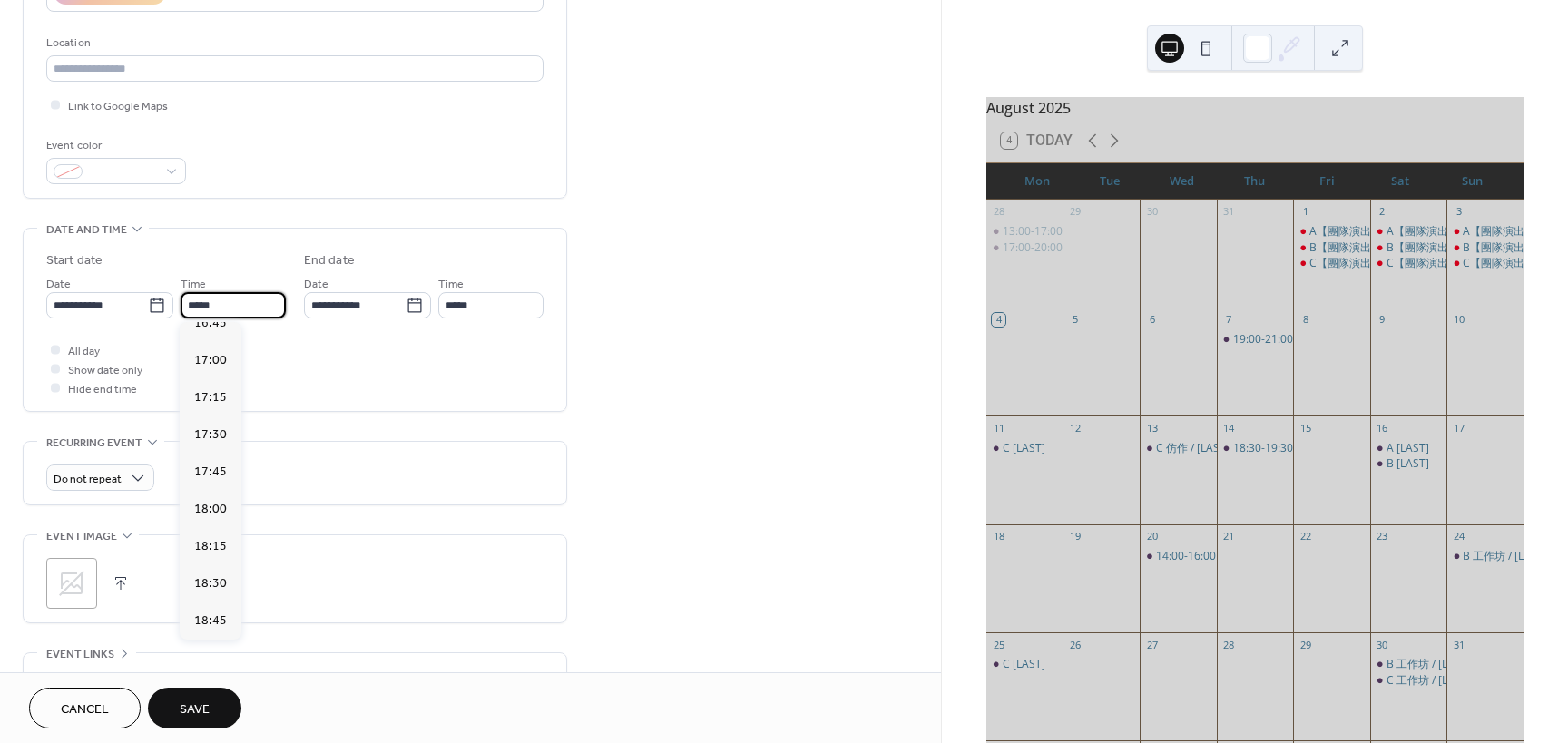 scroll, scrollTop: 2511, scrollLeft: 0, axis: vertical 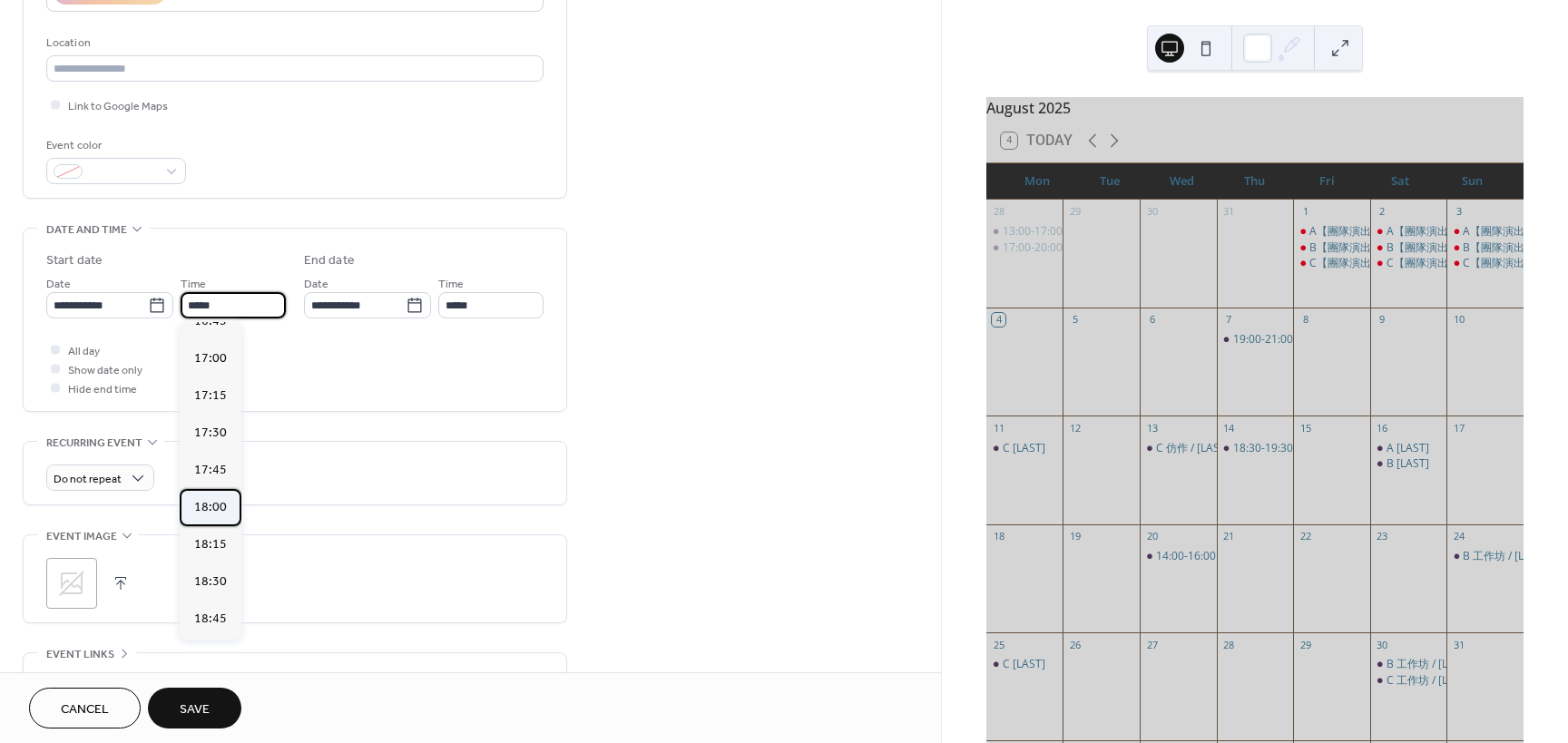 click on "18:00" at bounding box center [211, 507] 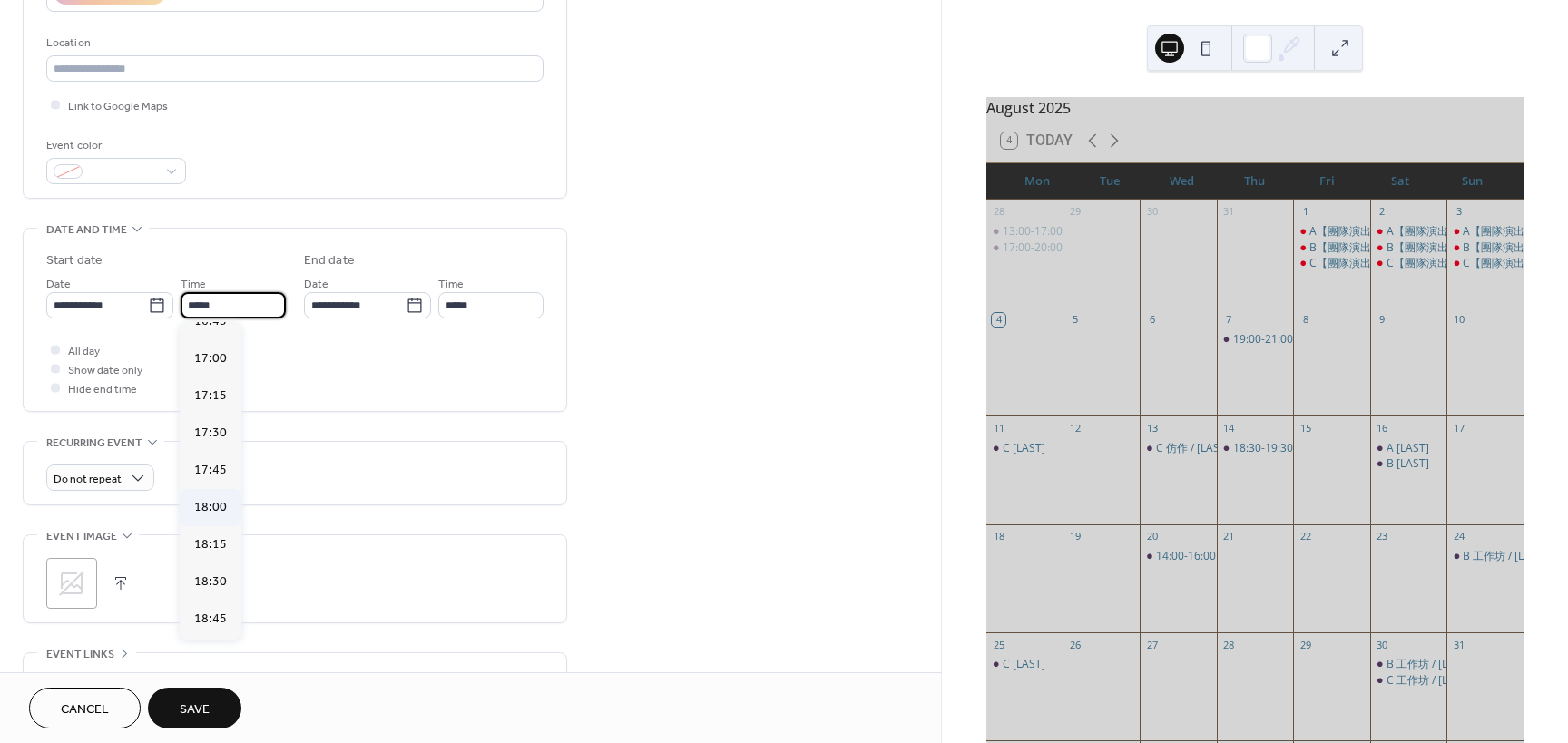 type on "*****" 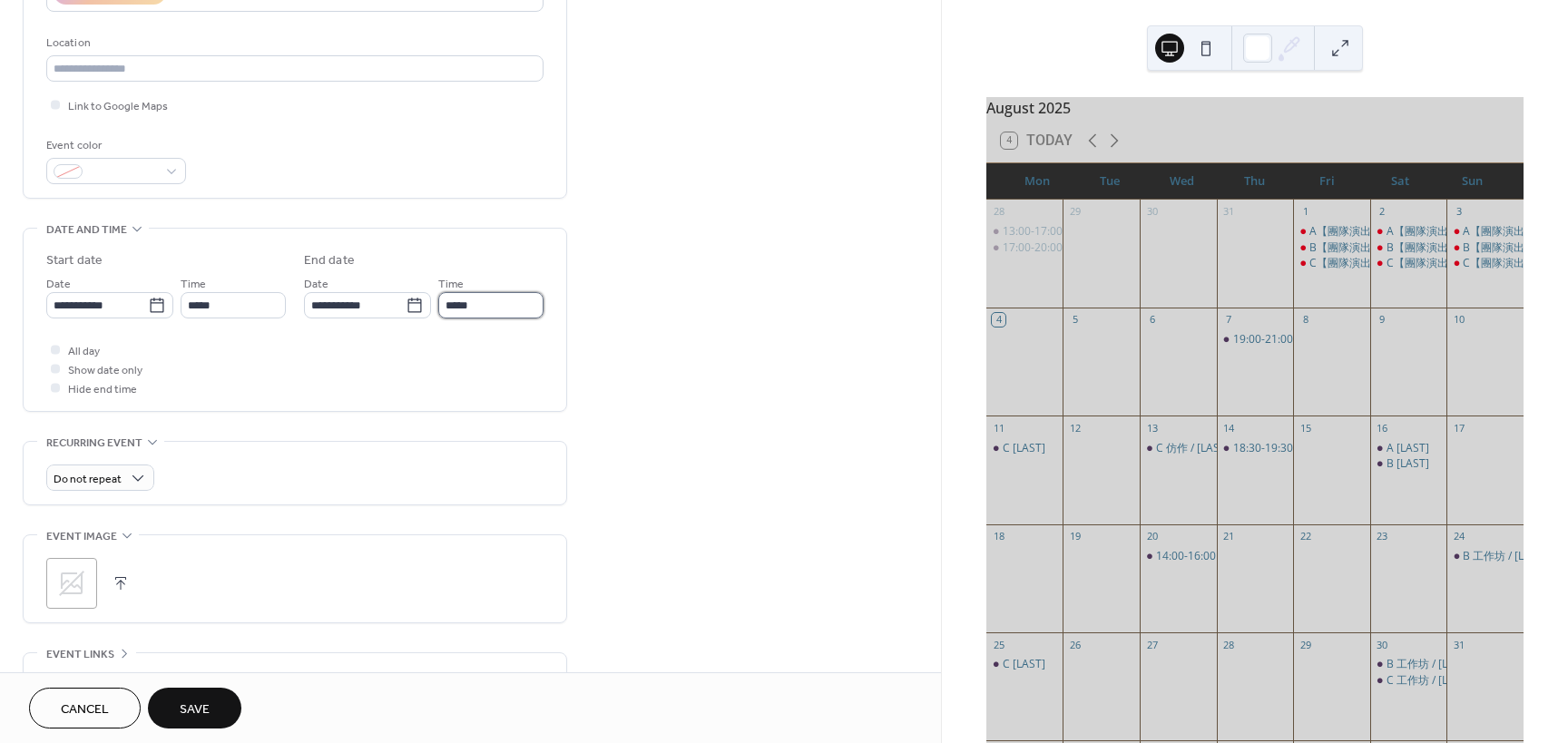 click on "*****" at bounding box center (491, 305) 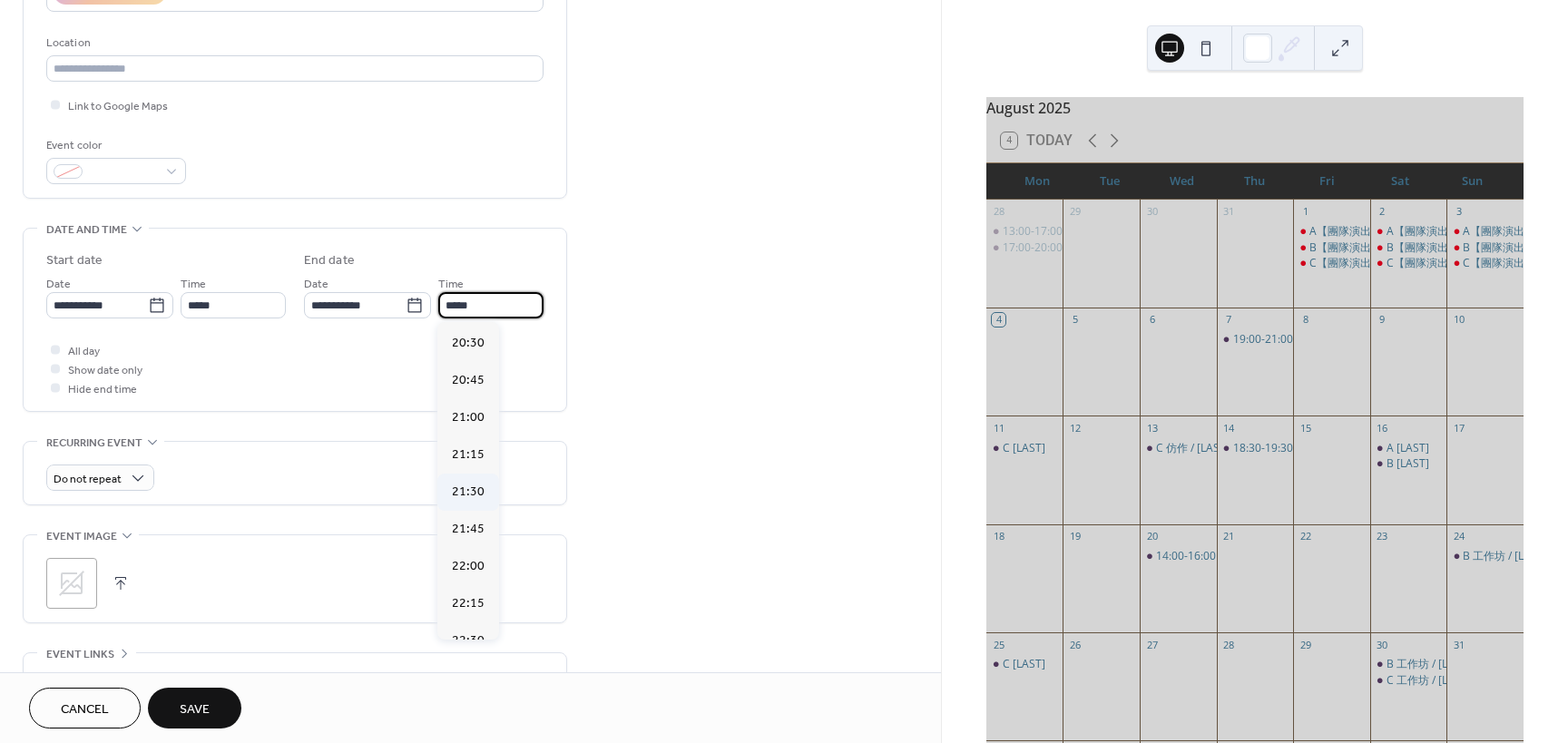 scroll, scrollTop: 363, scrollLeft: 0, axis: vertical 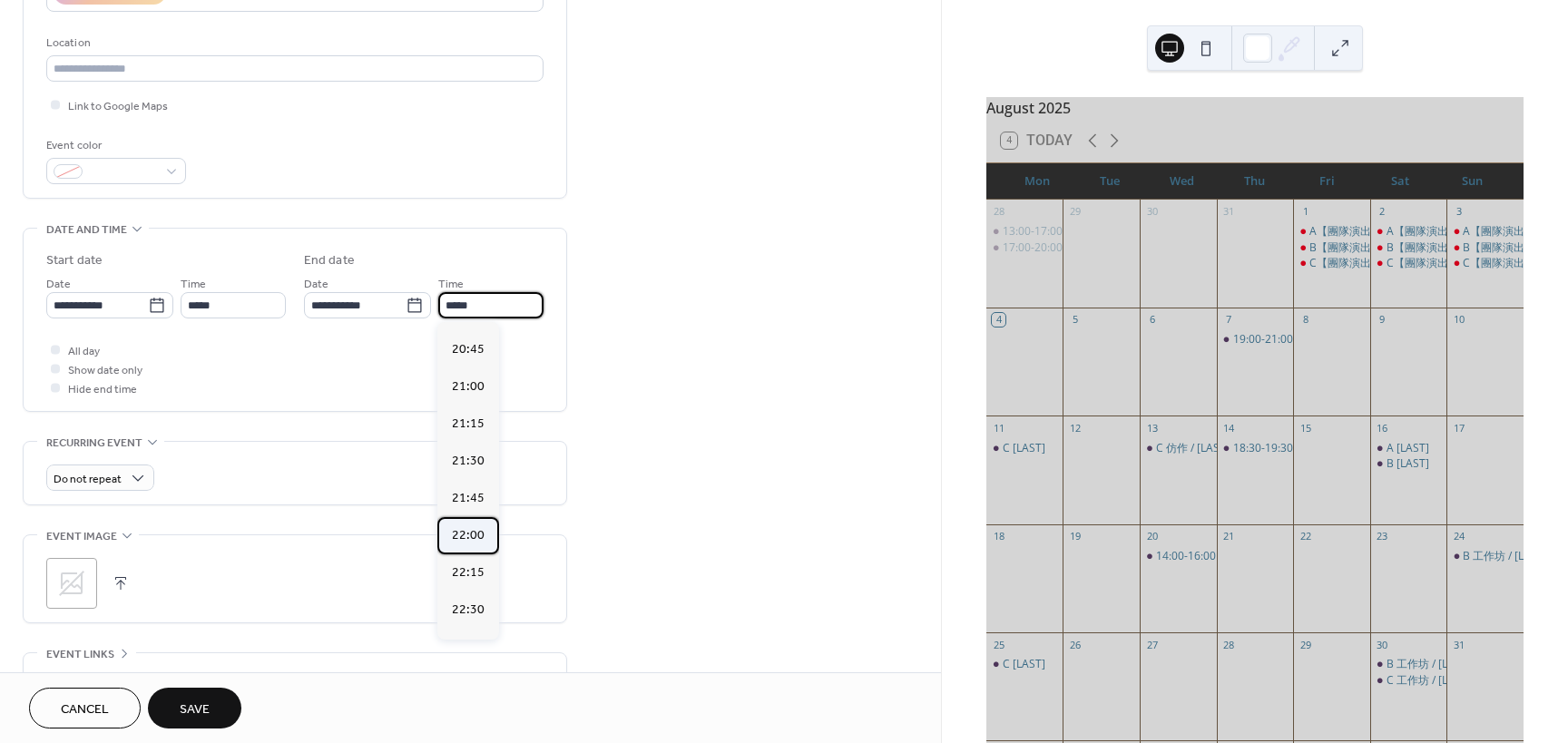 click on "22:00" at bounding box center [468, 535] 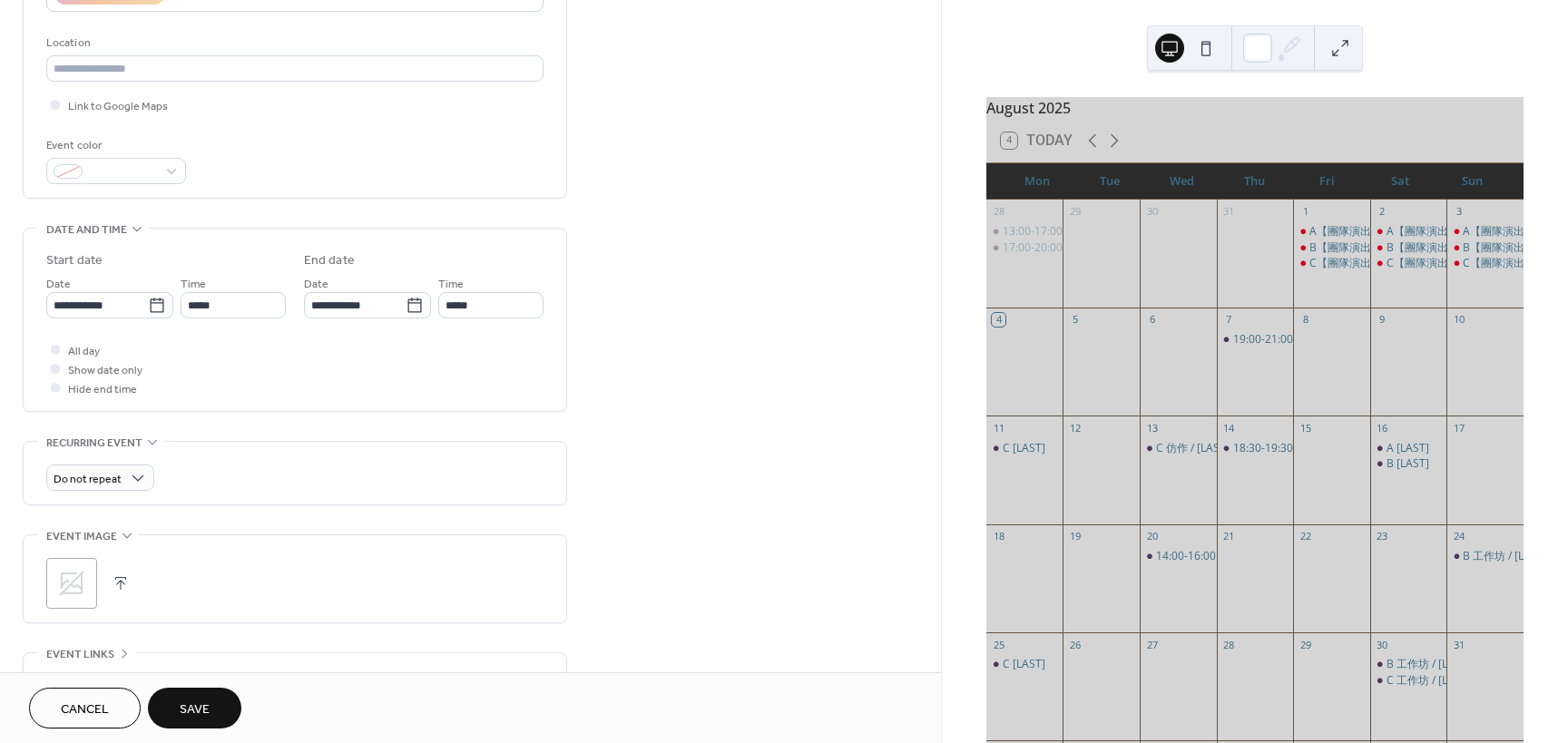 type on "*****" 